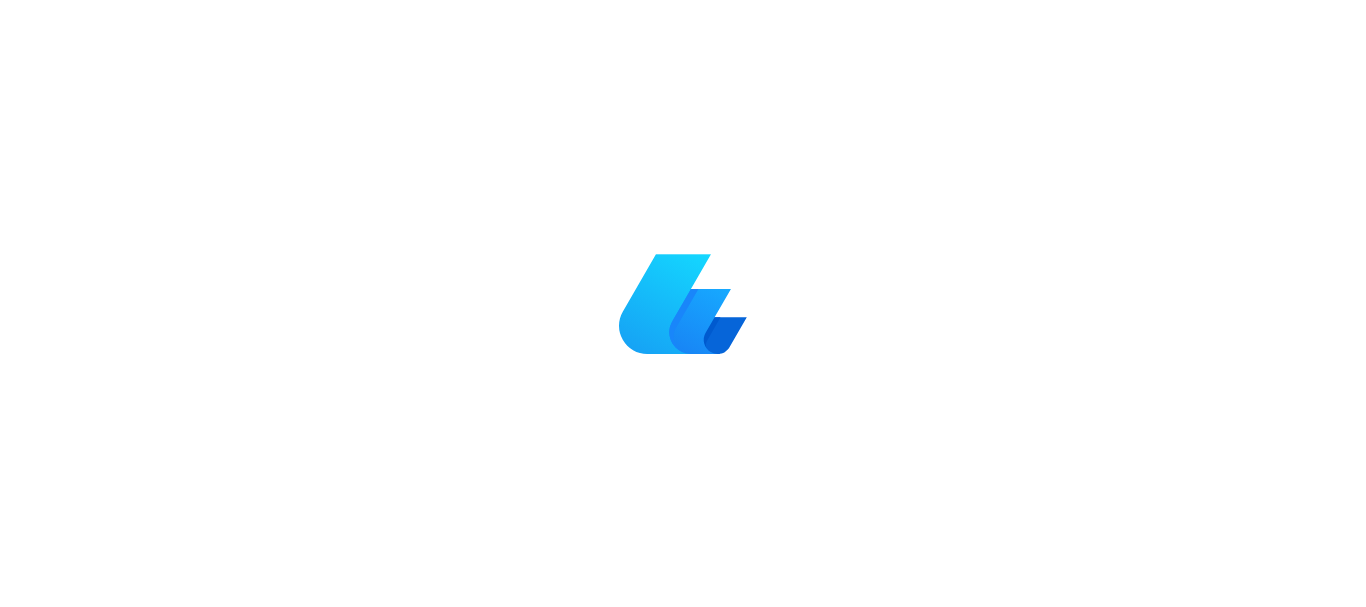 scroll, scrollTop: 0, scrollLeft: 0, axis: both 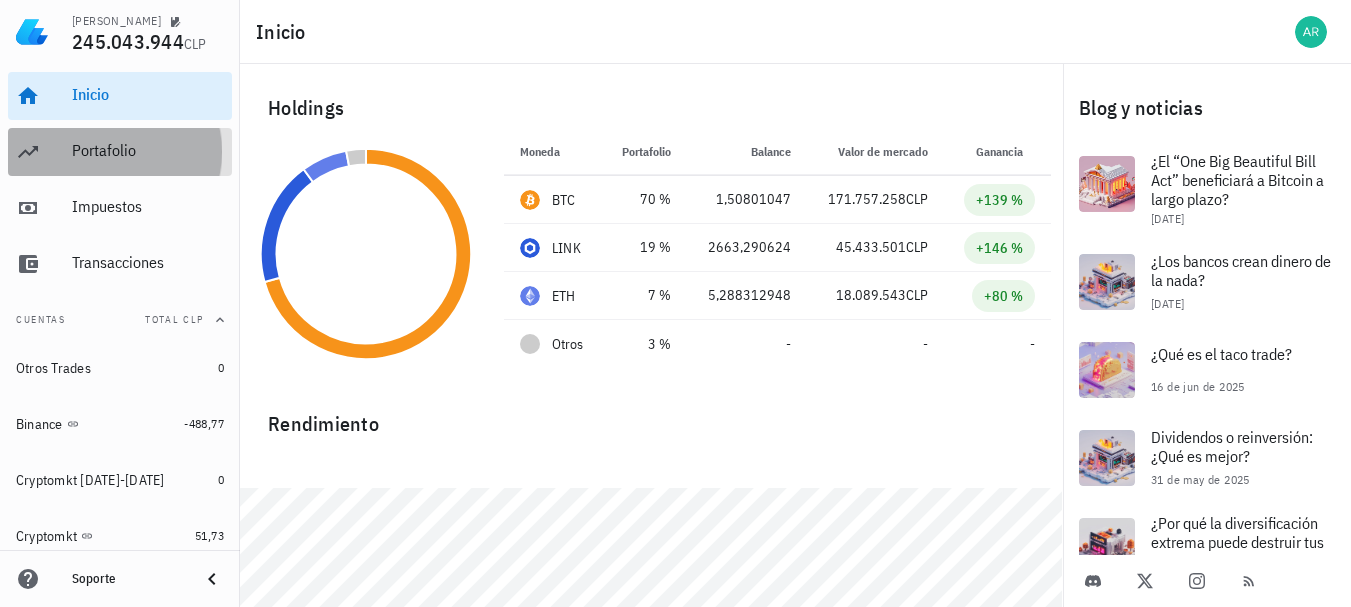 click on "Portafolio" at bounding box center [148, 150] 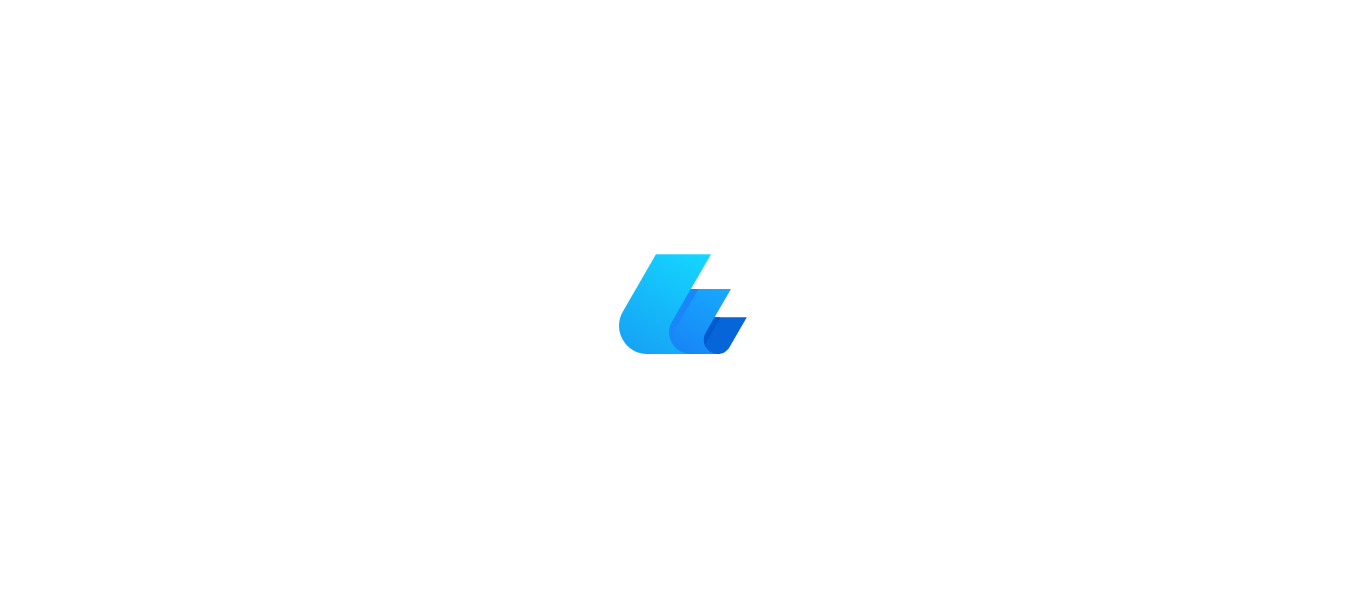 scroll, scrollTop: 0, scrollLeft: 0, axis: both 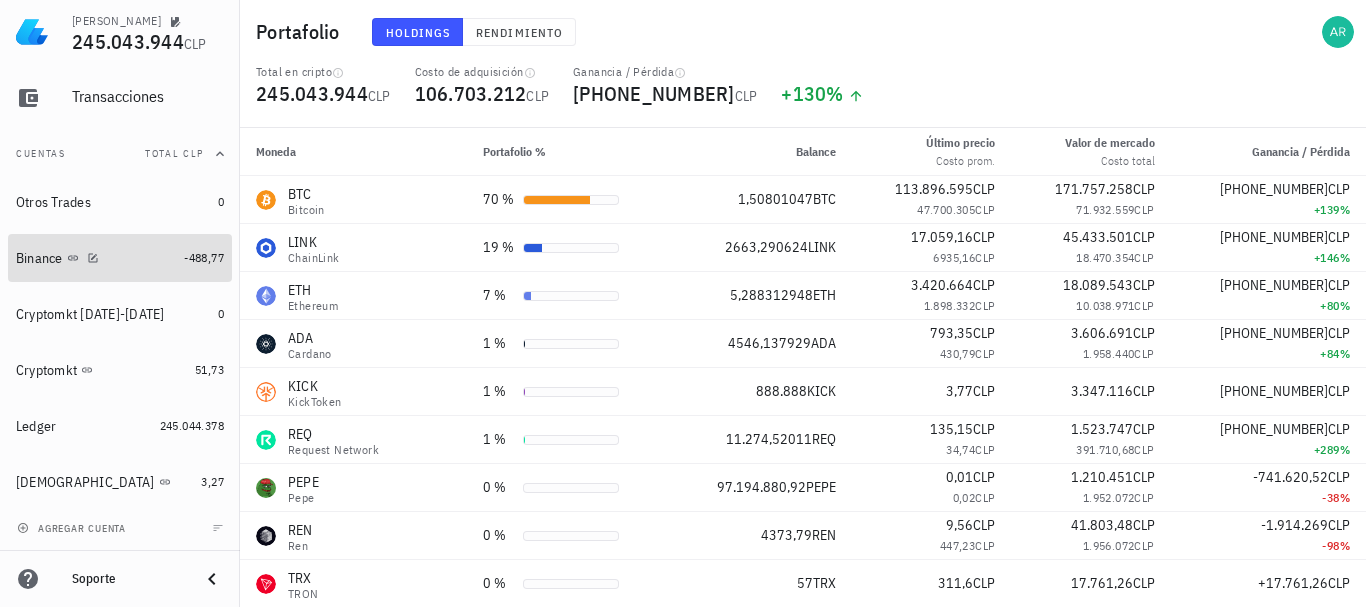 click on "Binance" at bounding box center (39, 258) 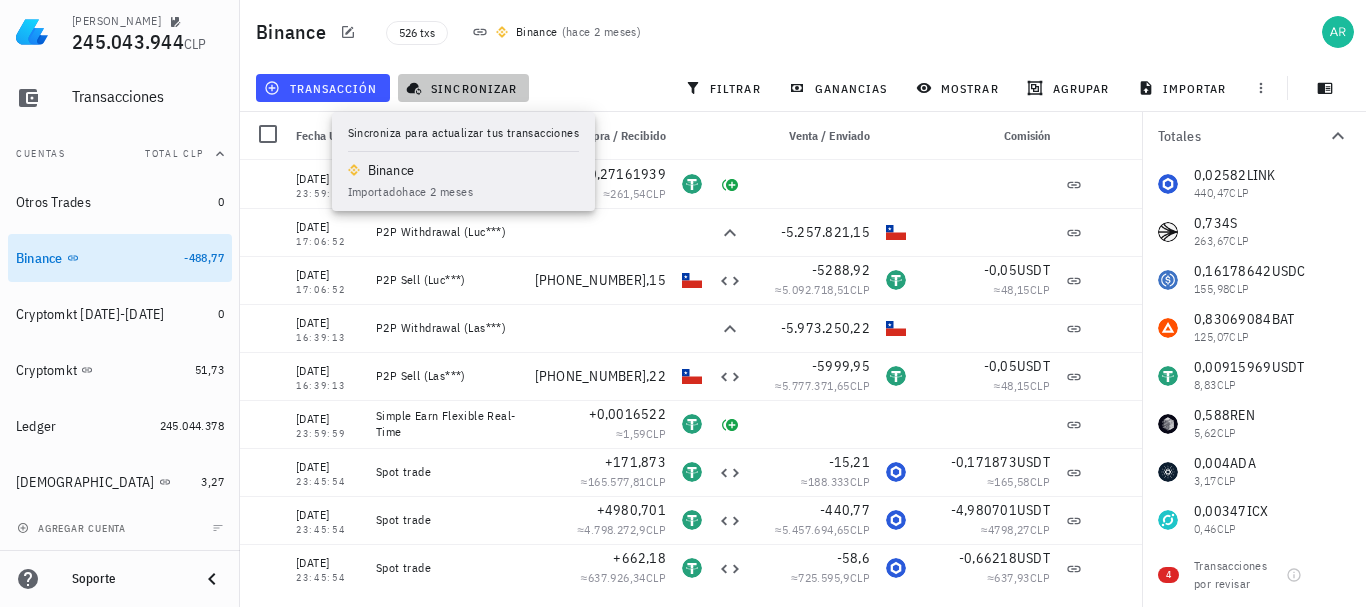 click on "sincronizar" at bounding box center [463, 88] 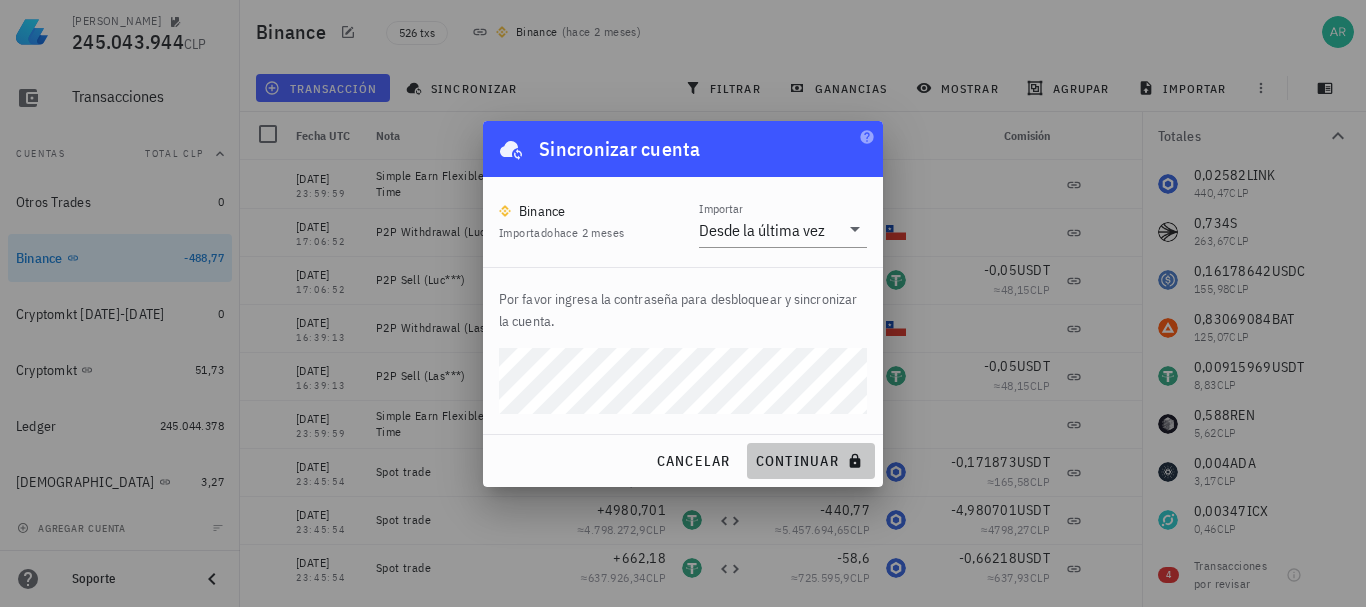 click on "continuar" at bounding box center (811, 461) 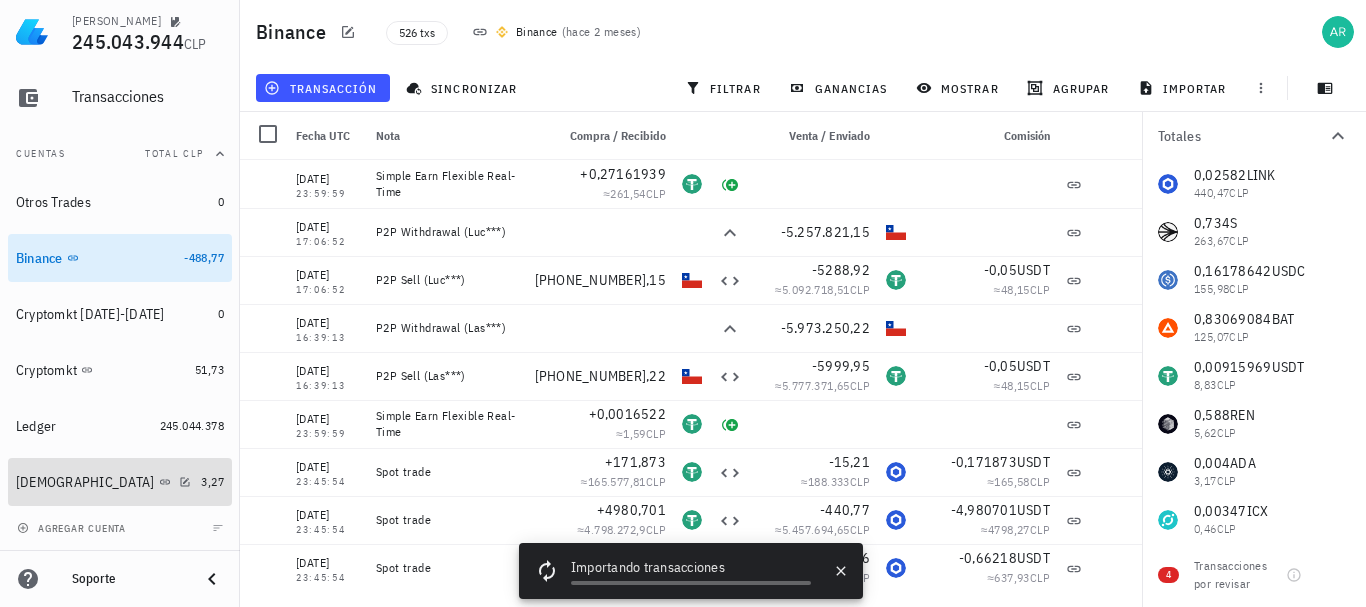 click on "[DEMOGRAPHIC_DATA]" at bounding box center [104, 482] 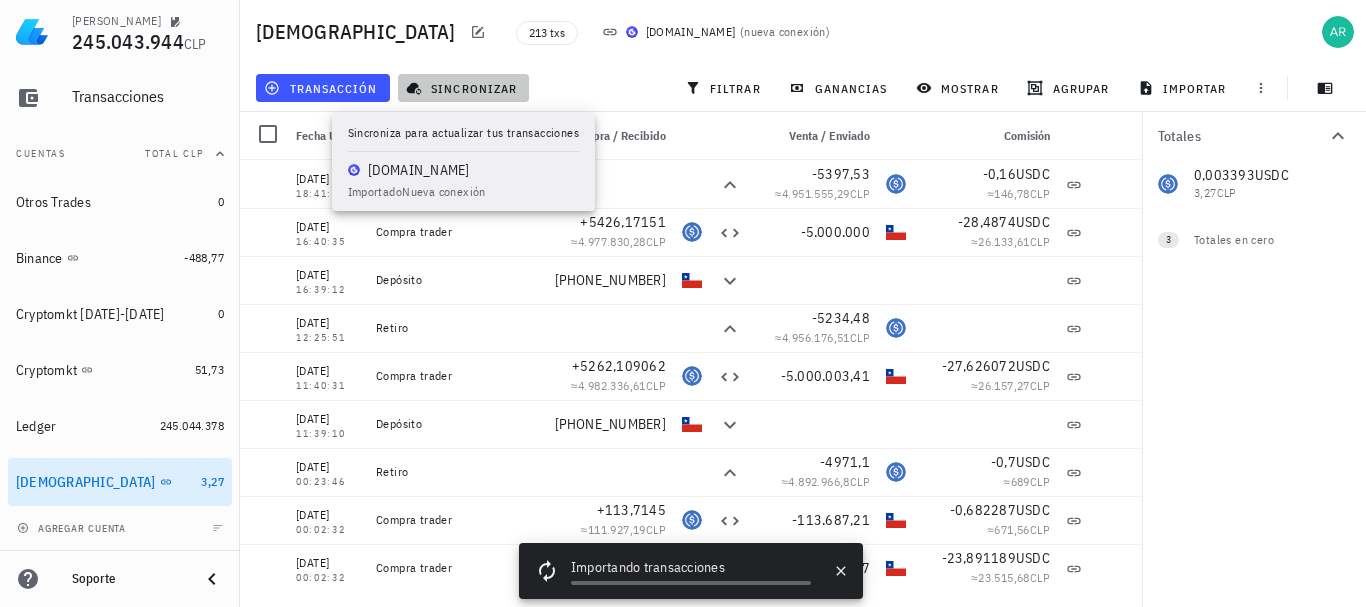 click on "sincronizar" at bounding box center (463, 88) 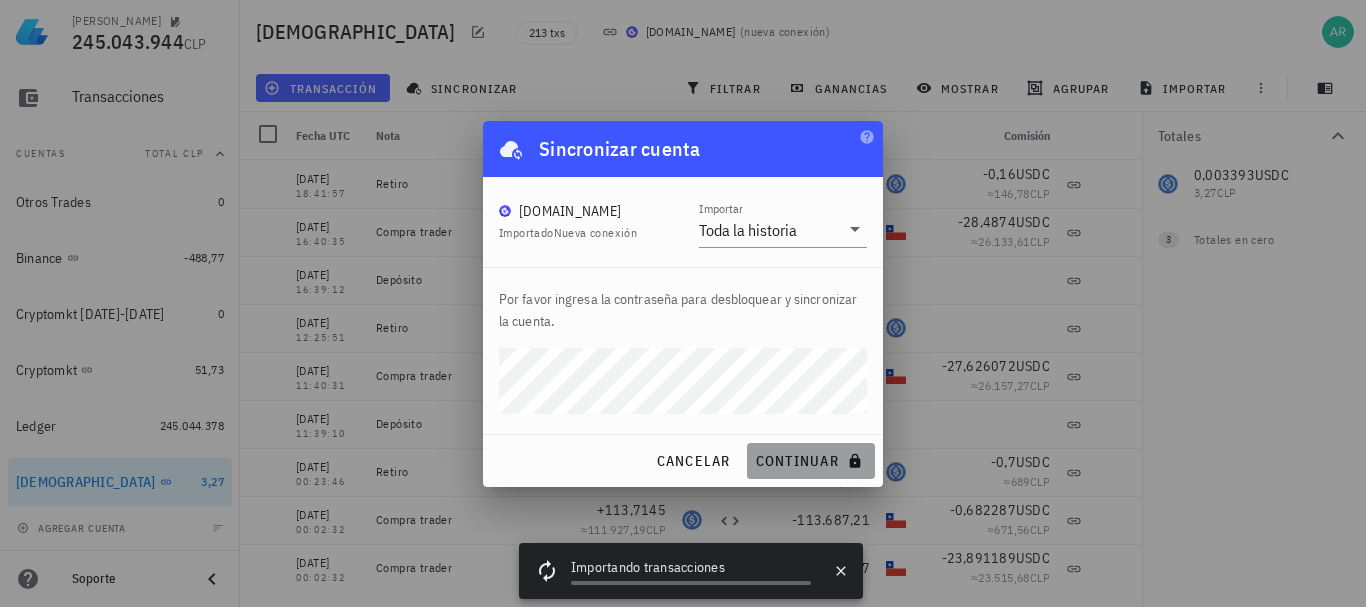 click on "continuar" at bounding box center [811, 461] 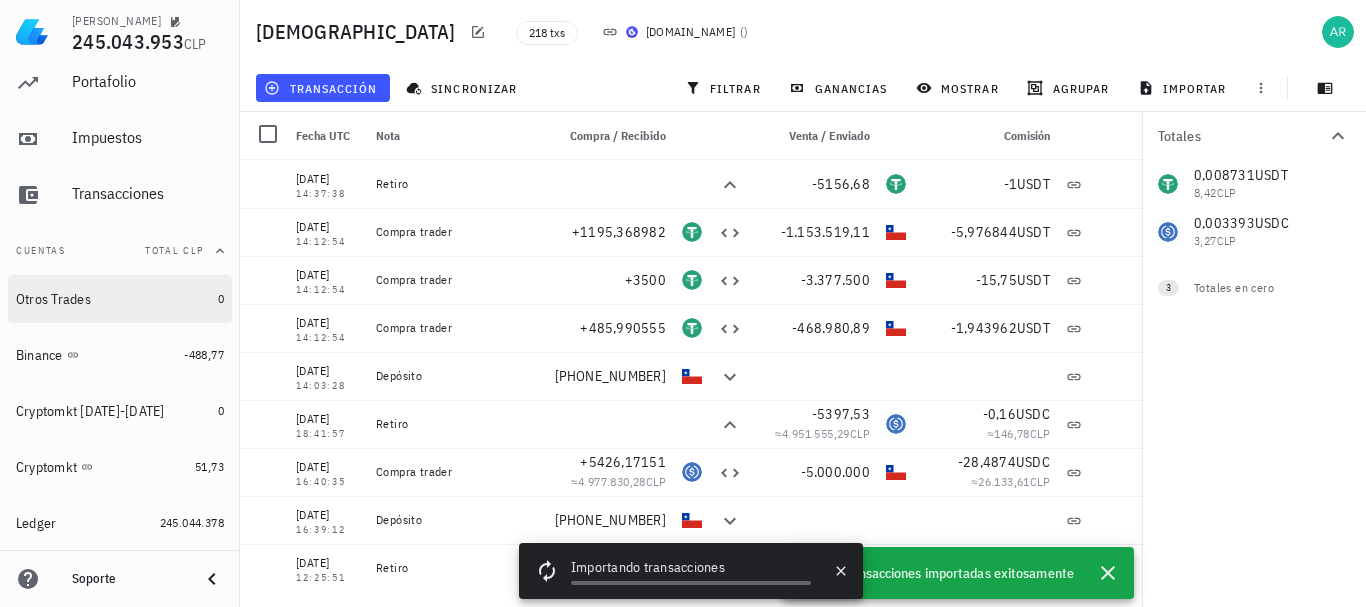 scroll, scrollTop: 0, scrollLeft: 0, axis: both 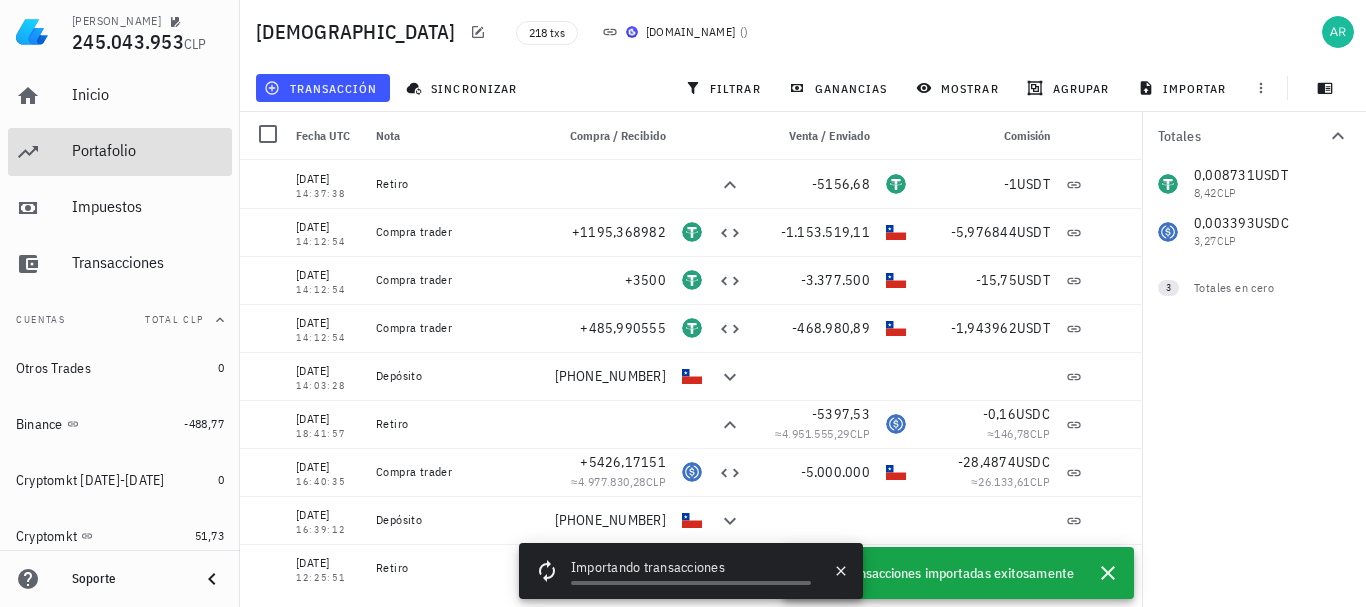 click on "Portafolio" at bounding box center (148, 151) 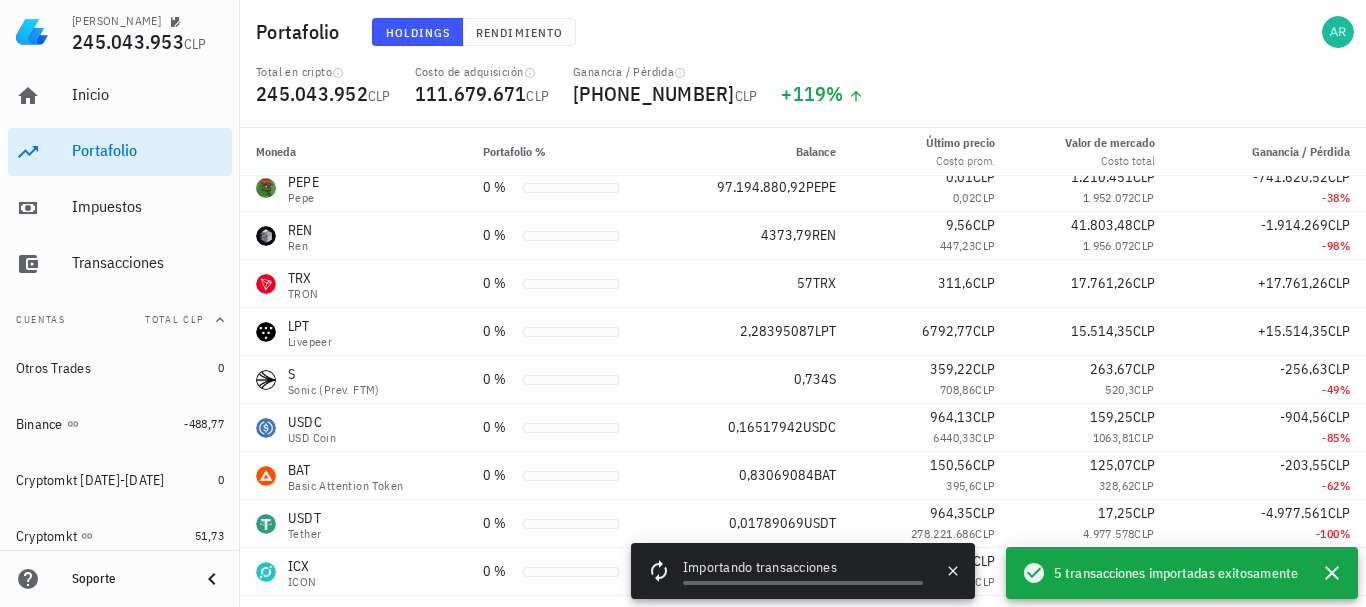 scroll, scrollTop: 0, scrollLeft: 0, axis: both 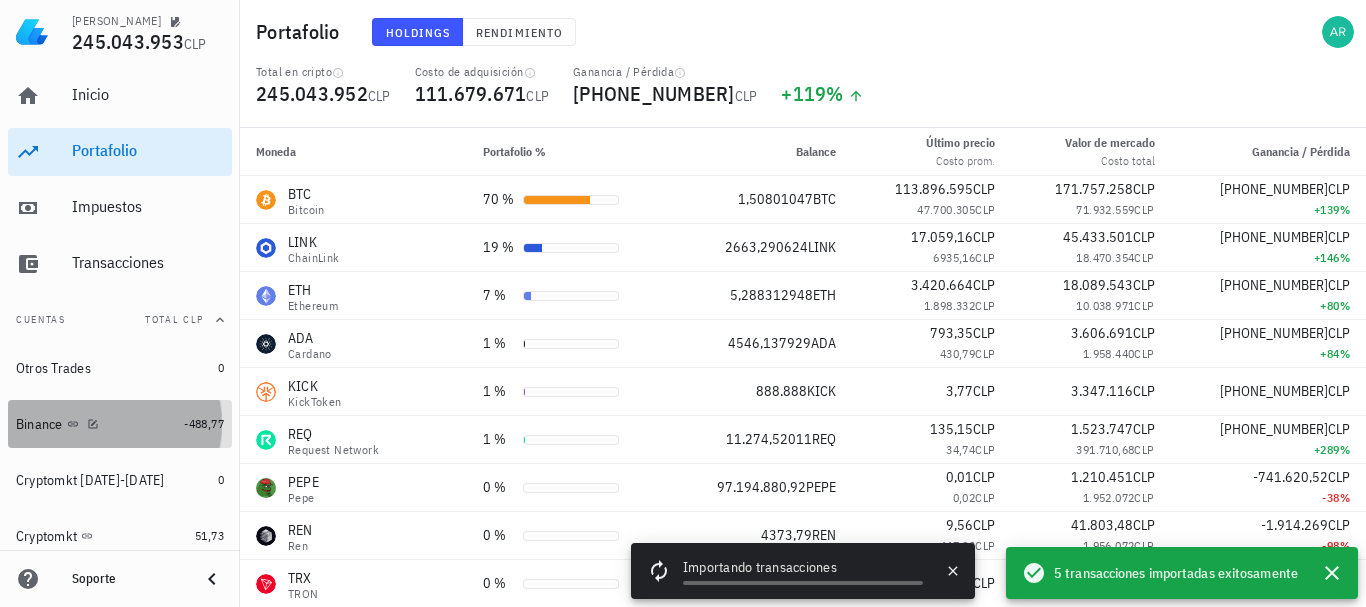 click on "Binance" at bounding box center (39, 424) 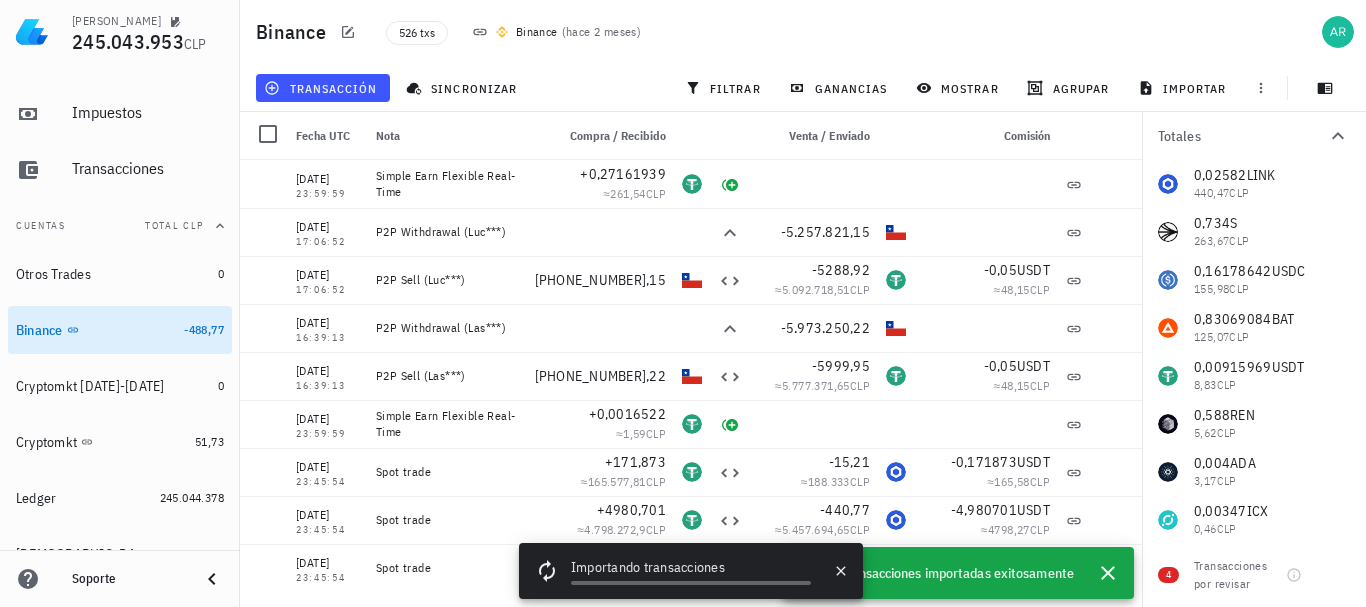 scroll, scrollTop: 166, scrollLeft: 0, axis: vertical 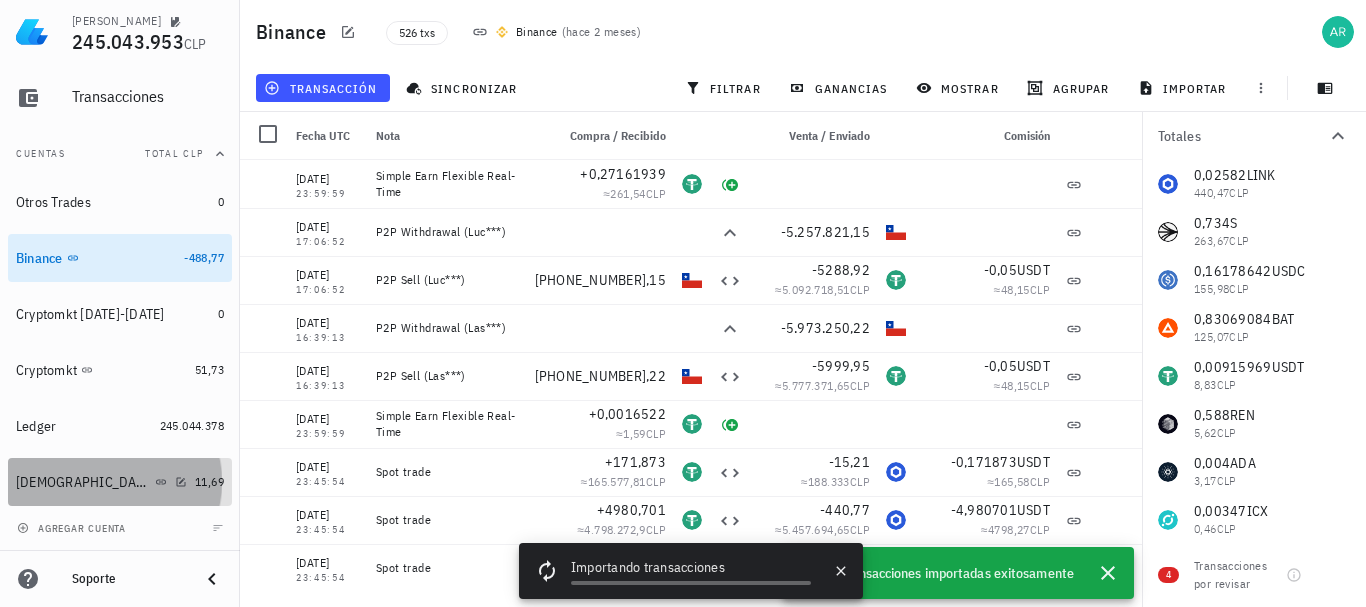 click on "[DEMOGRAPHIC_DATA]" at bounding box center [101, 482] 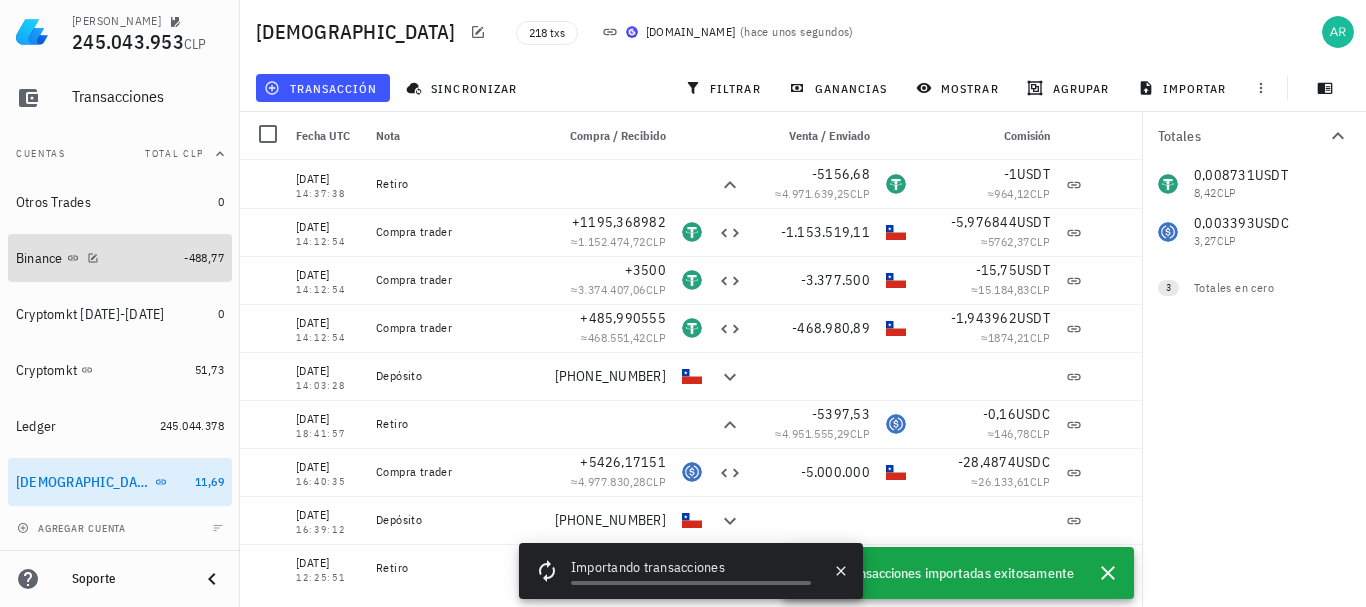 click on "Binance" at bounding box center [96, 258] 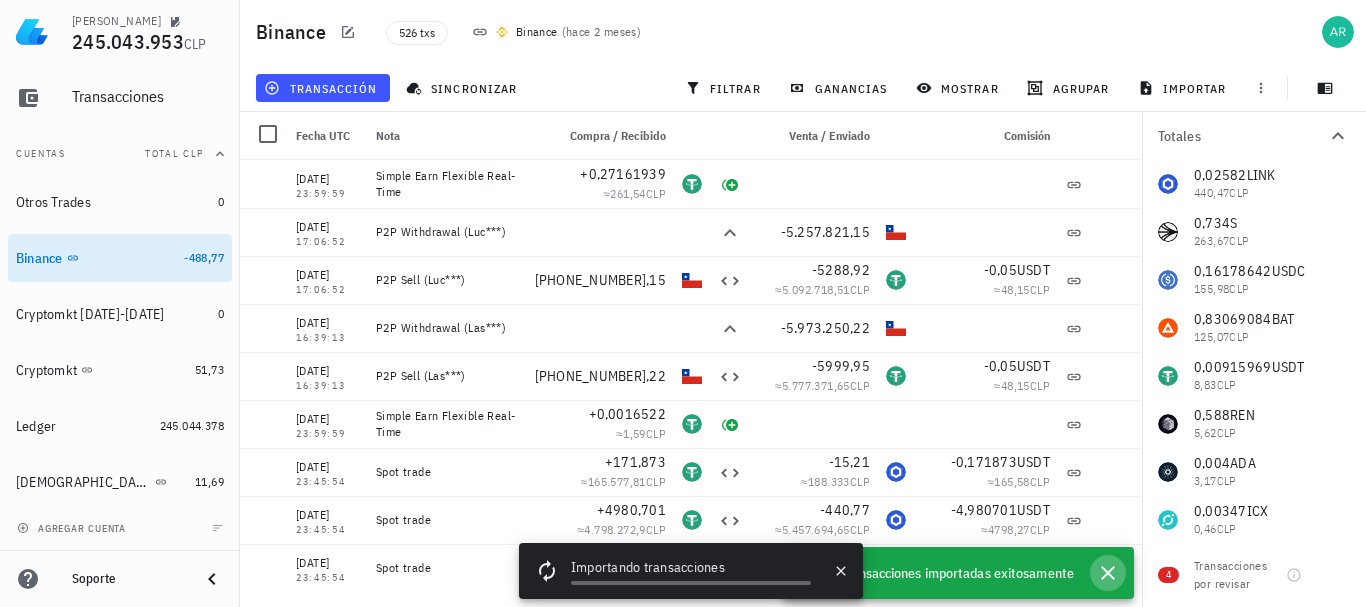 click 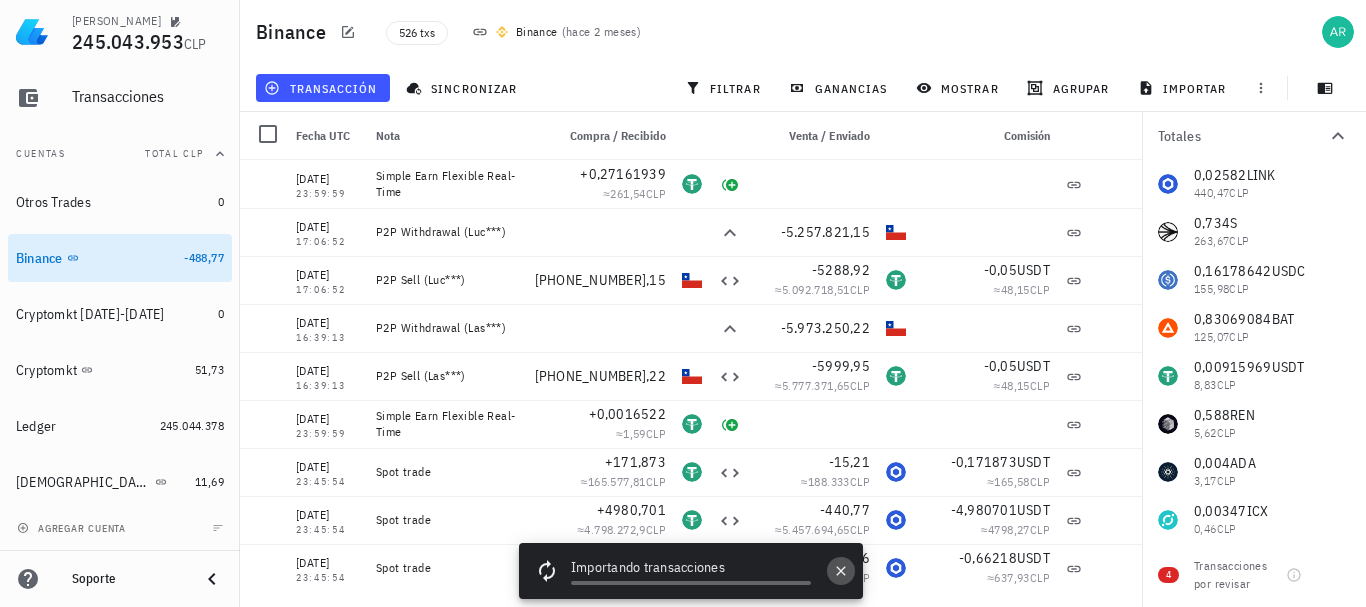 click 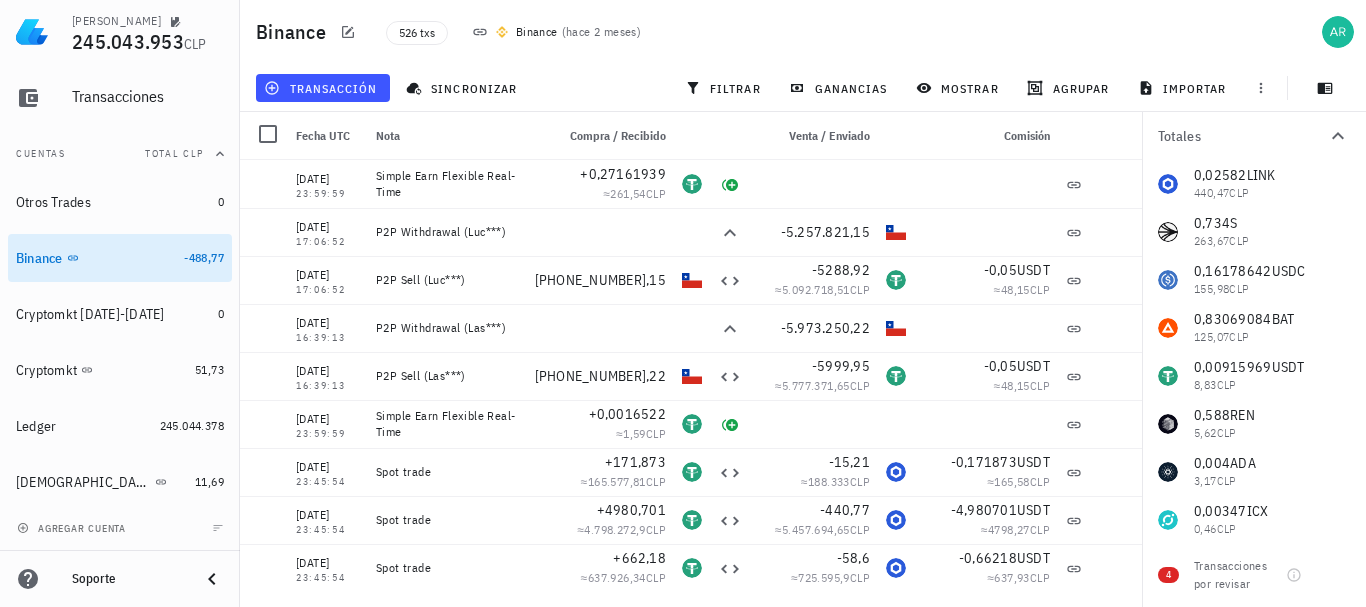click 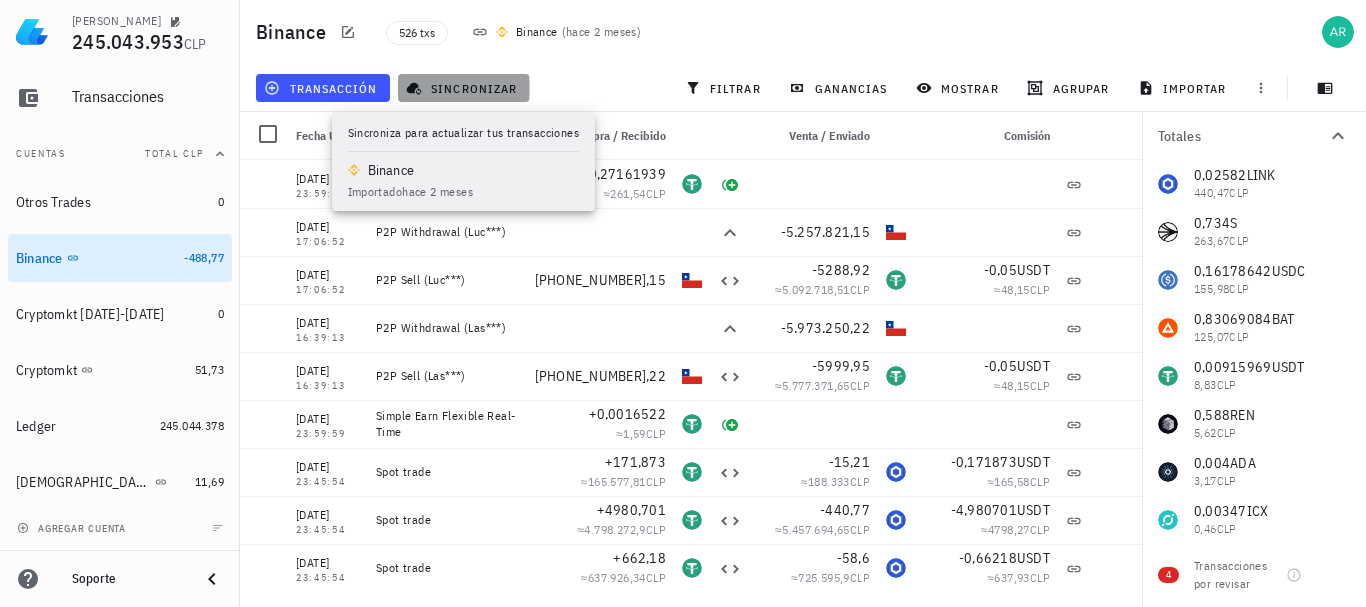 click on "sincronizar" at bounding box center [464, 88] 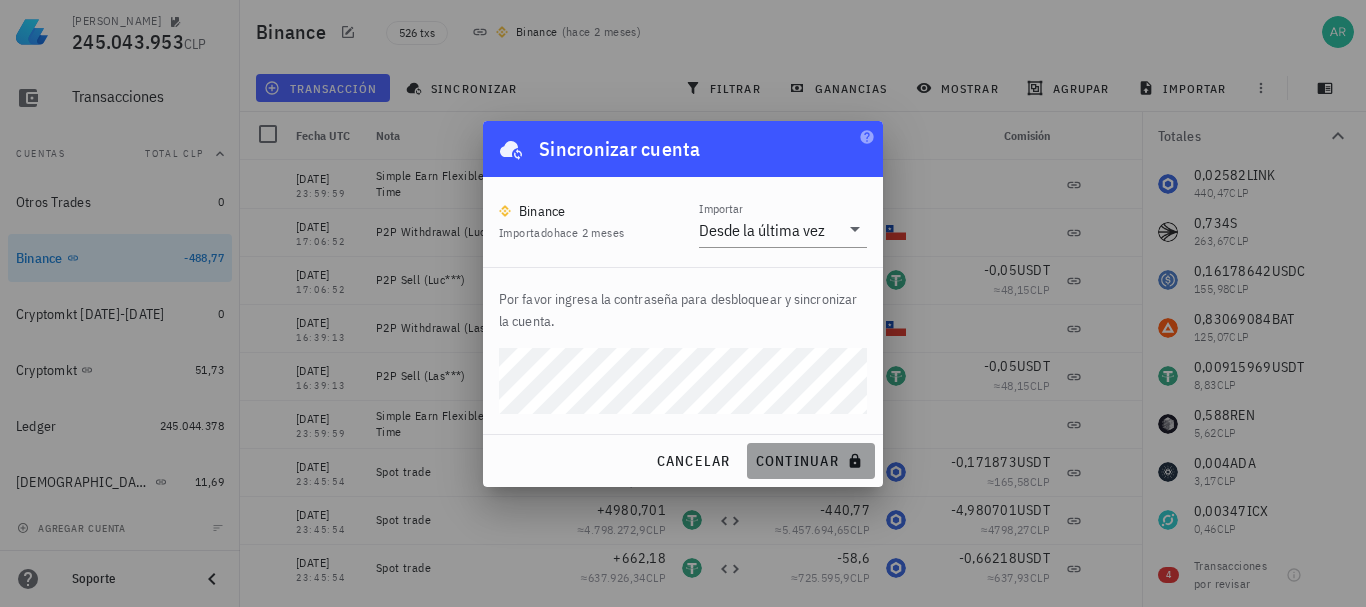 click on "continuar" at bounding box center (811, 461) 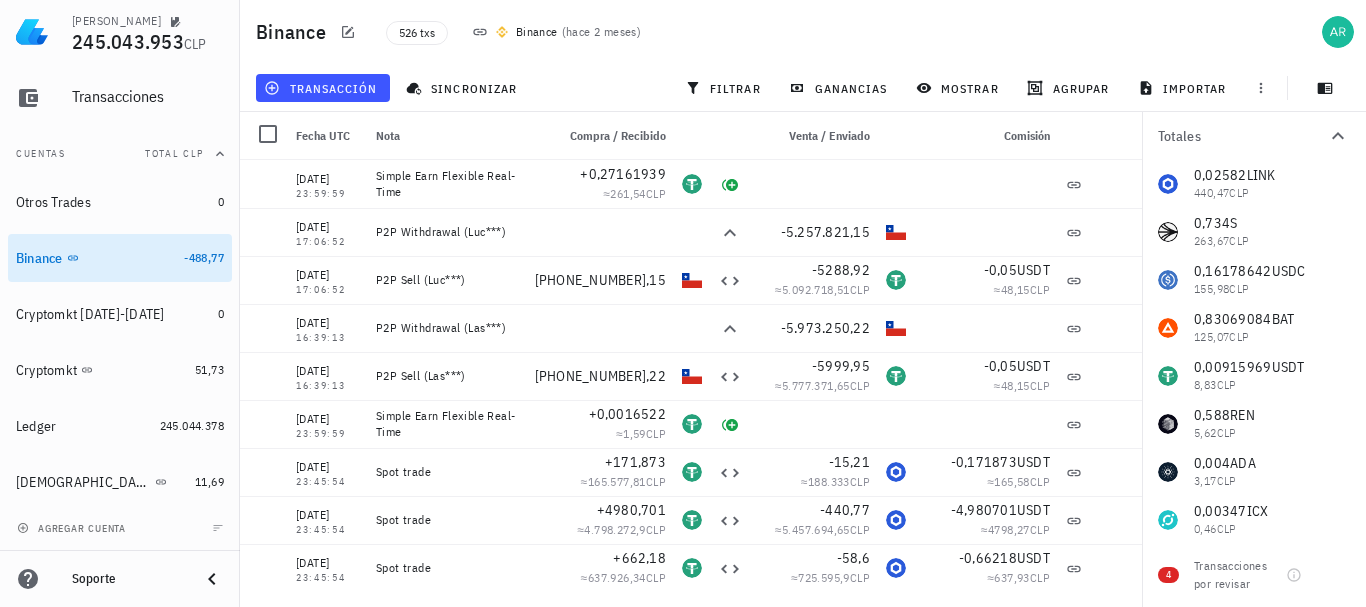 click on "sincronizar" at bounding box center [464, 88] 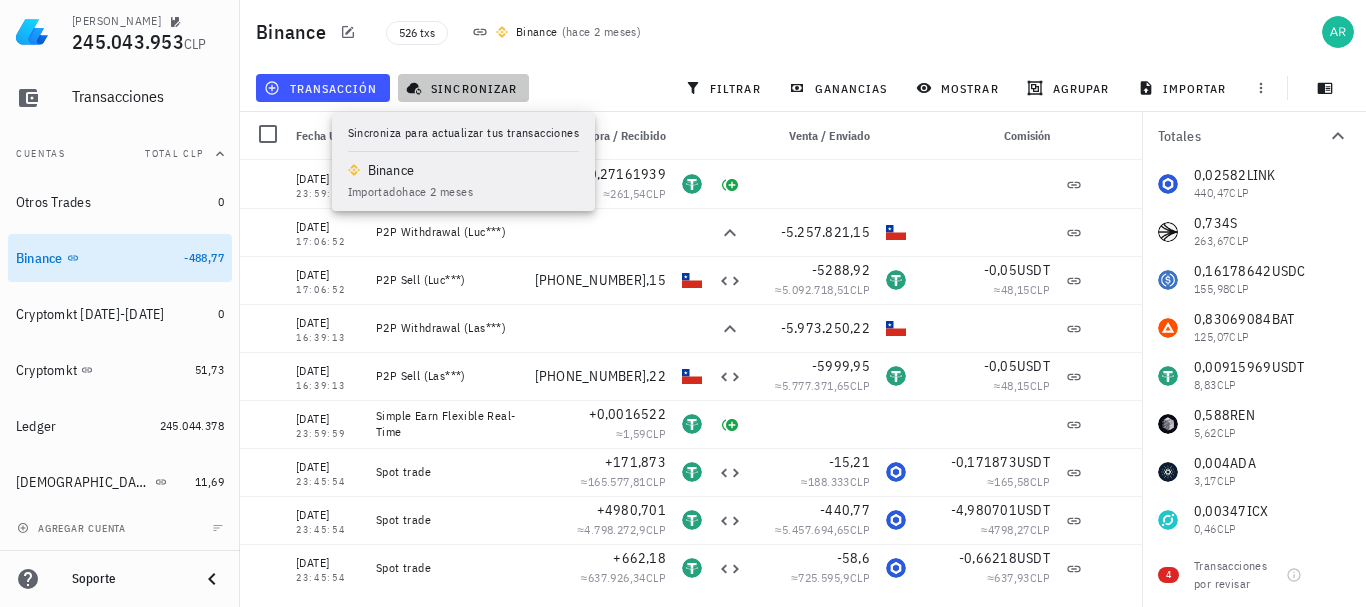 click on "sincronizar" at bounding box center (463, 88) 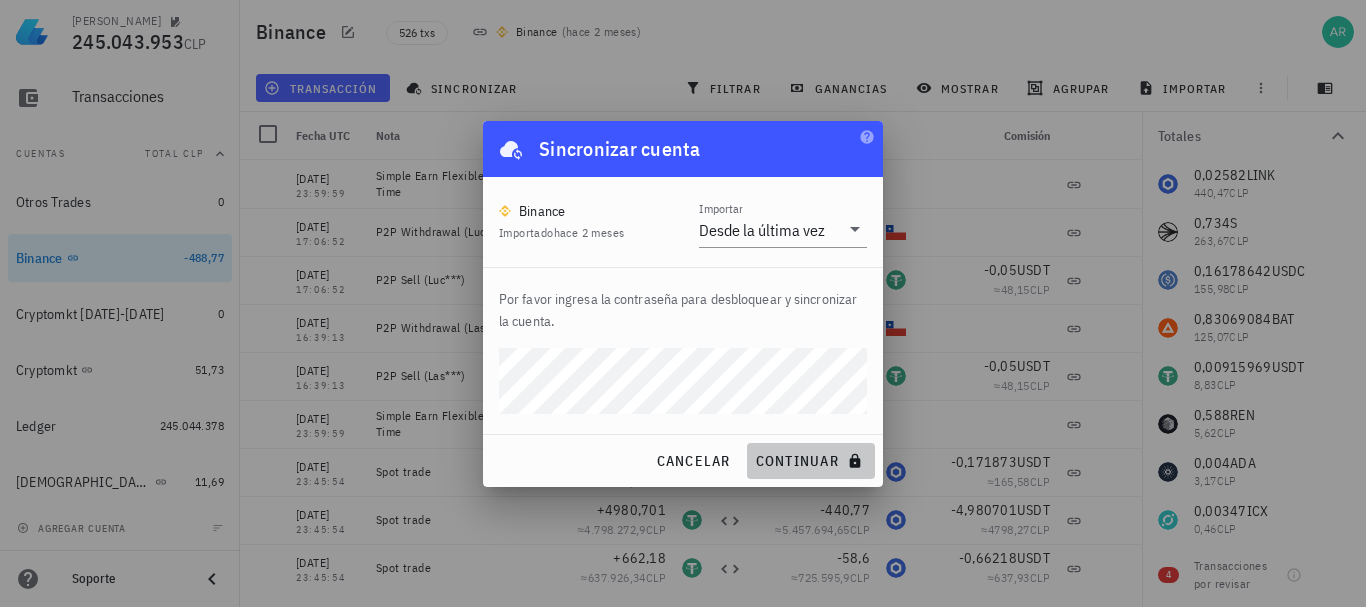 click on "continuar" at bounding box center (811, 461) 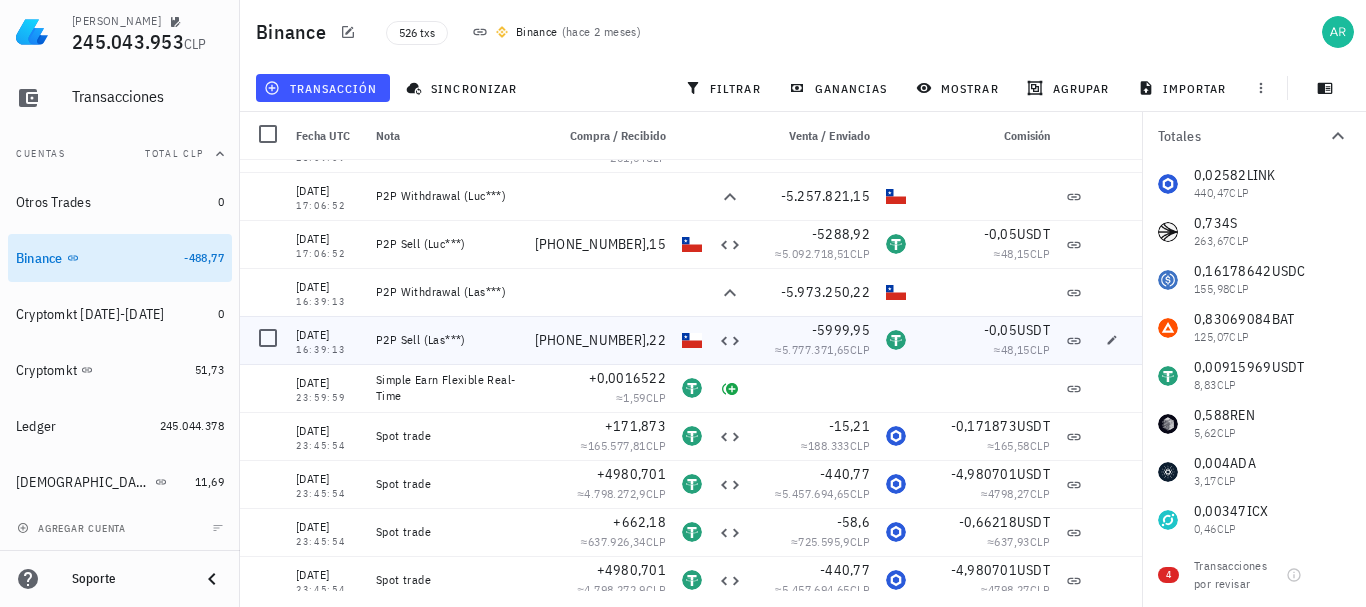 scroll, scrollTop: 0, scrollLeft: 0, axis: both 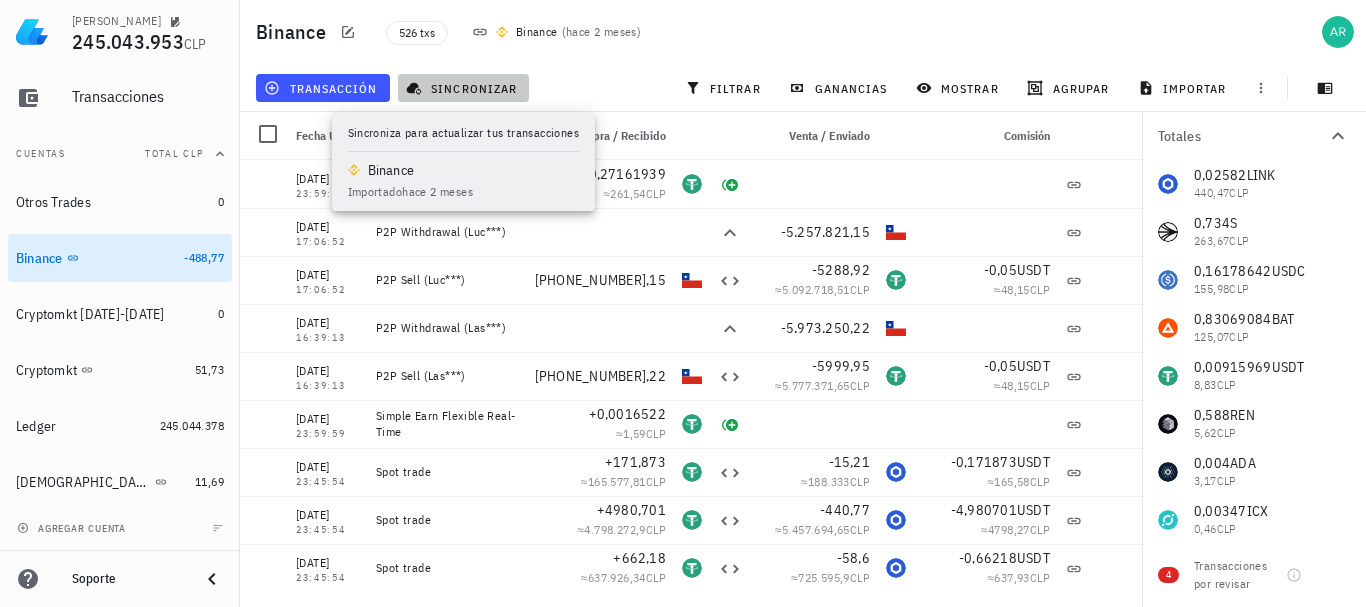click on "sincronizar" at bounding box center (463, 88) 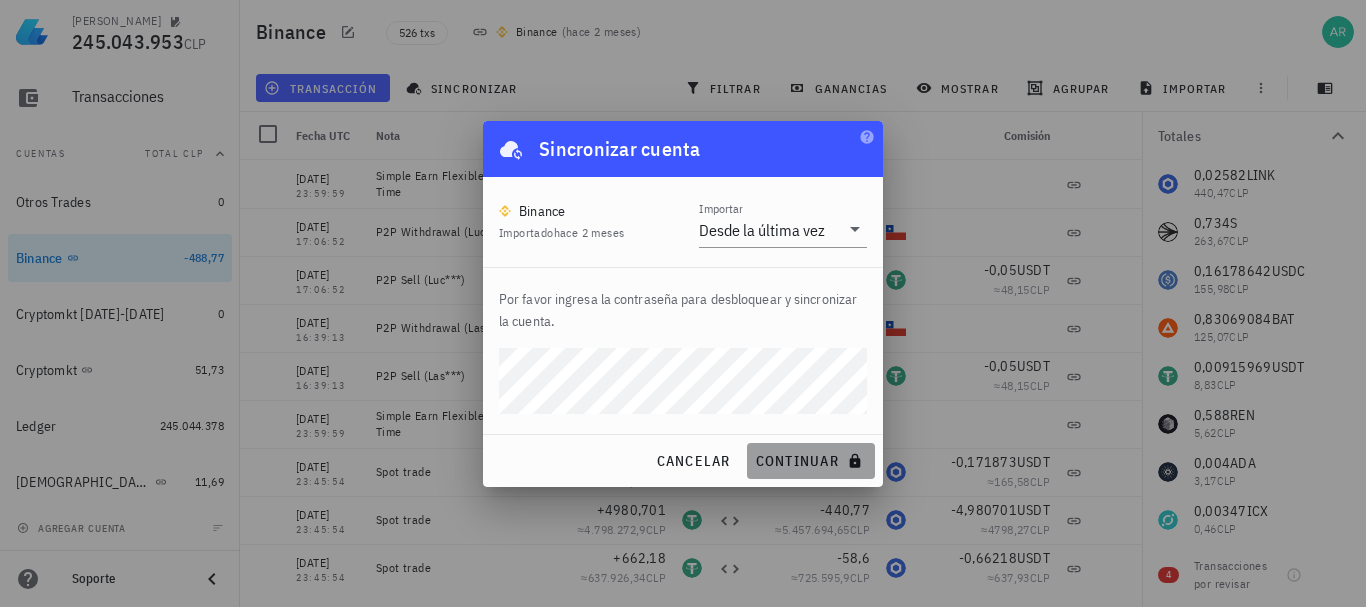 click on "continuar" at bounding box center [811, 461] 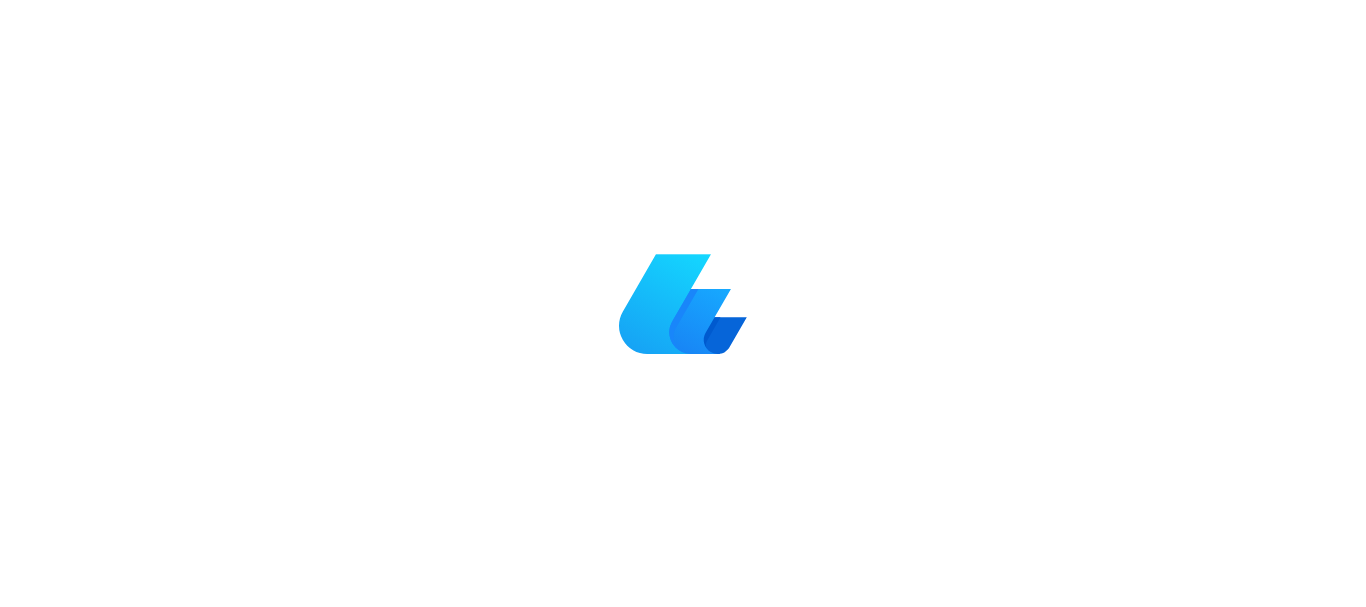 scroll, scrollTop: 0, scrollLeft: 0, axis: both 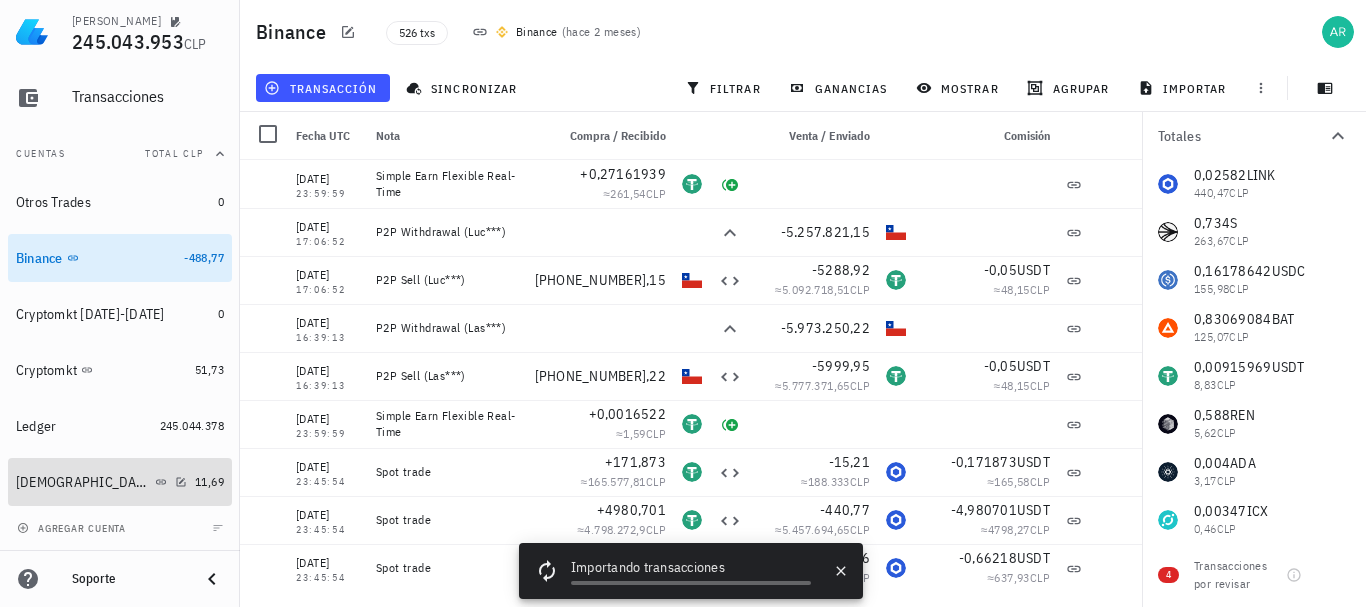 click on "[DEMOGRAPHIC_DATA]" at bounding box center [101, 482] 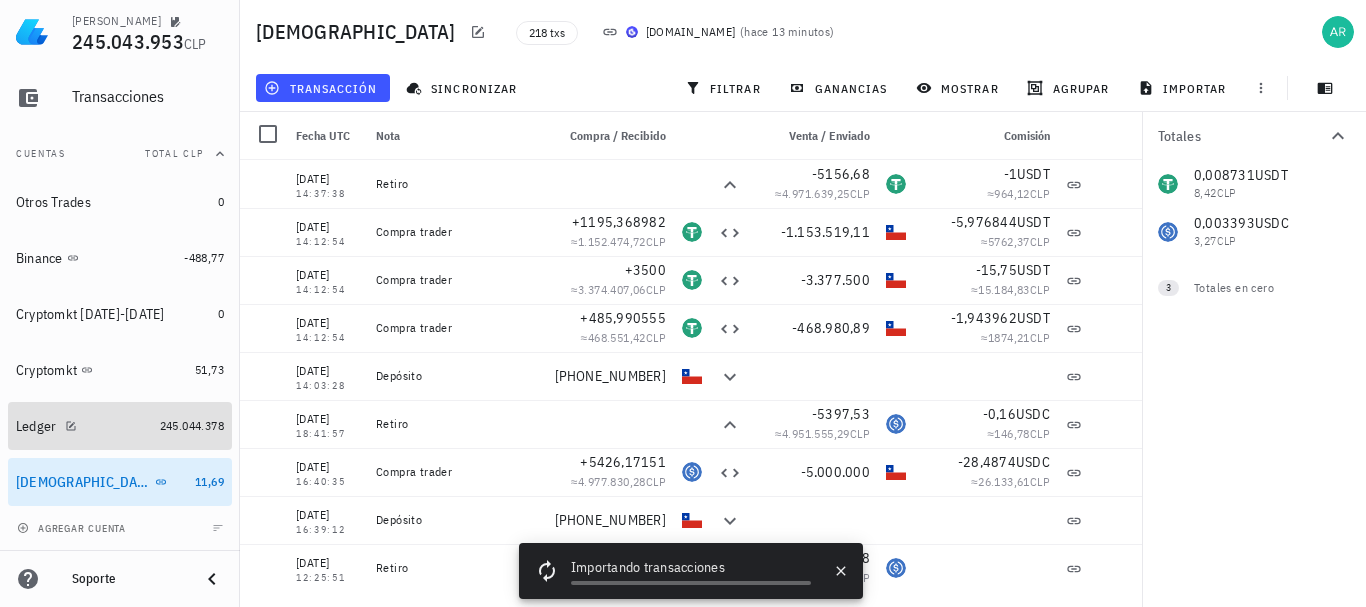 click on "Ledger" at bounding box center (84, 426) 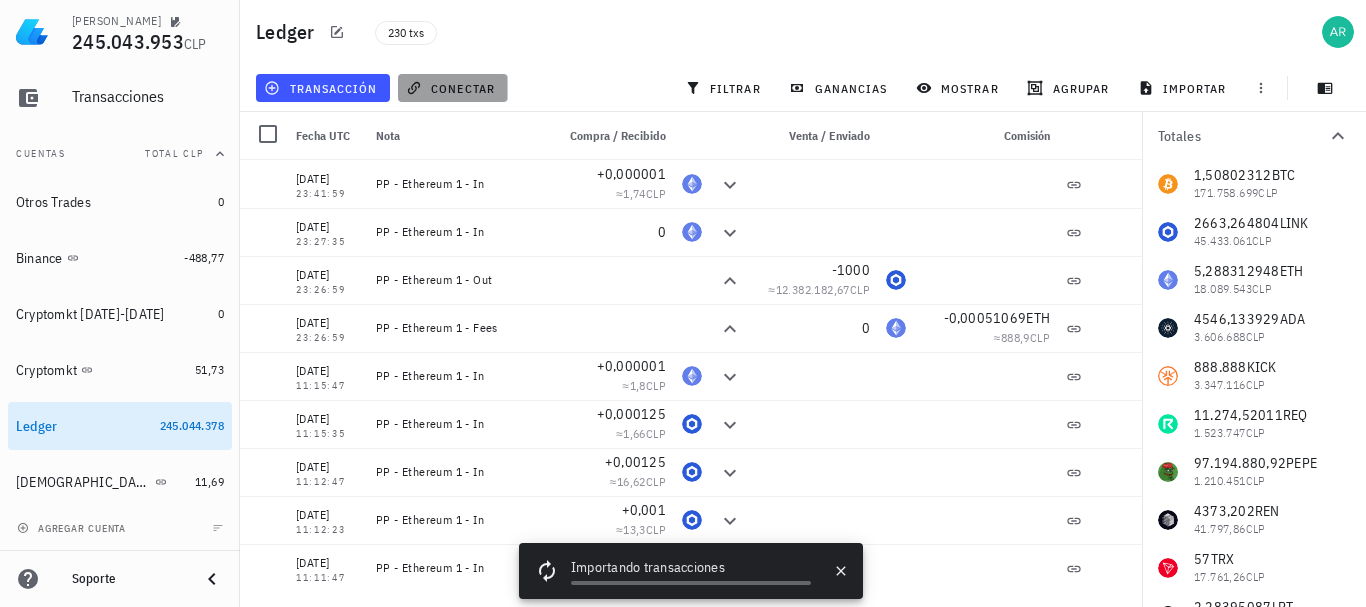 click on "conectar" at bounding box center [452, 88] 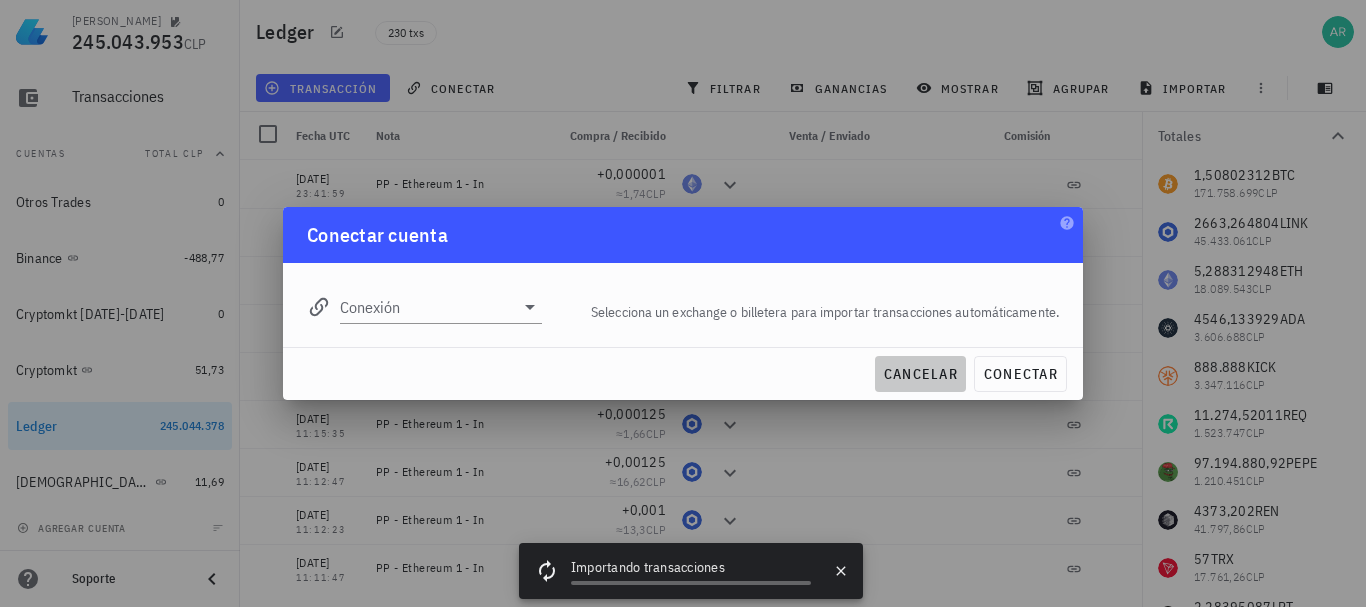 click on "cancelar" at bounding box center (920, 374) 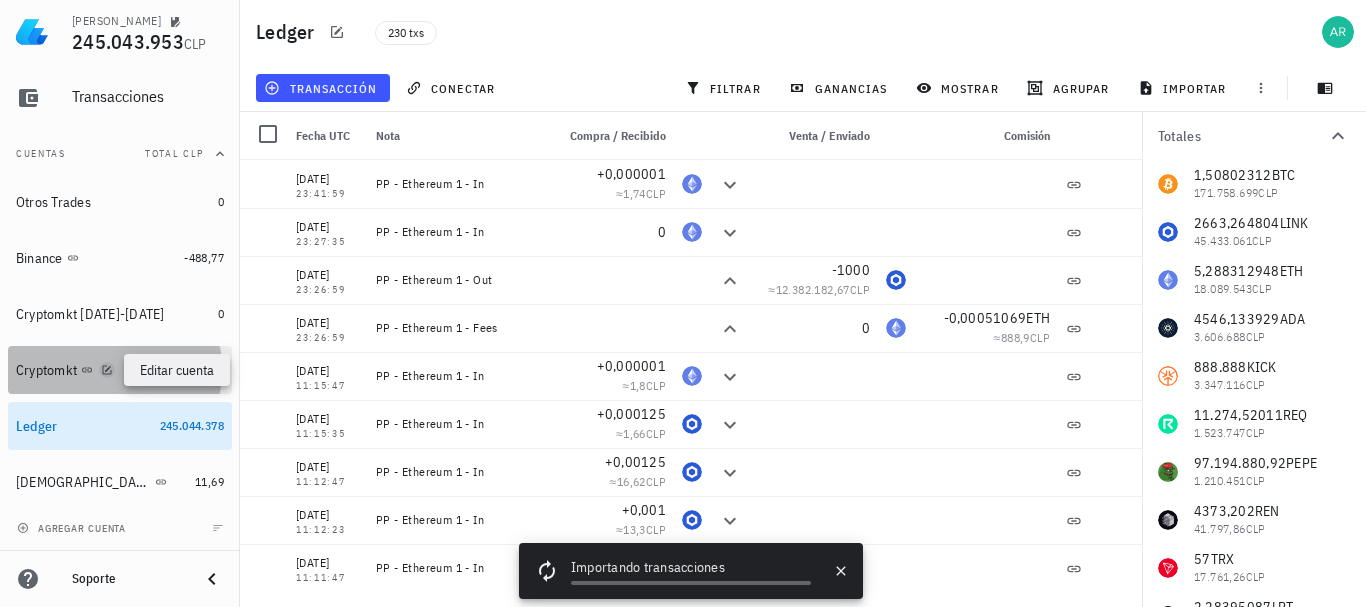click 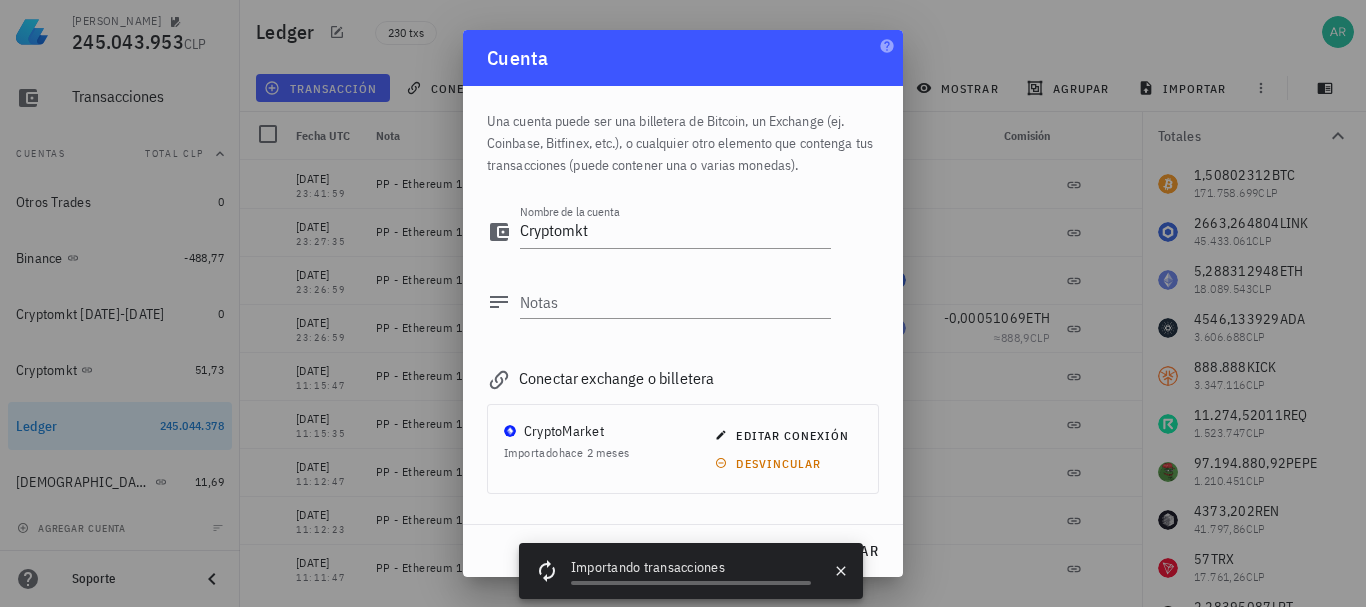 click at bounding box center [683, 303] 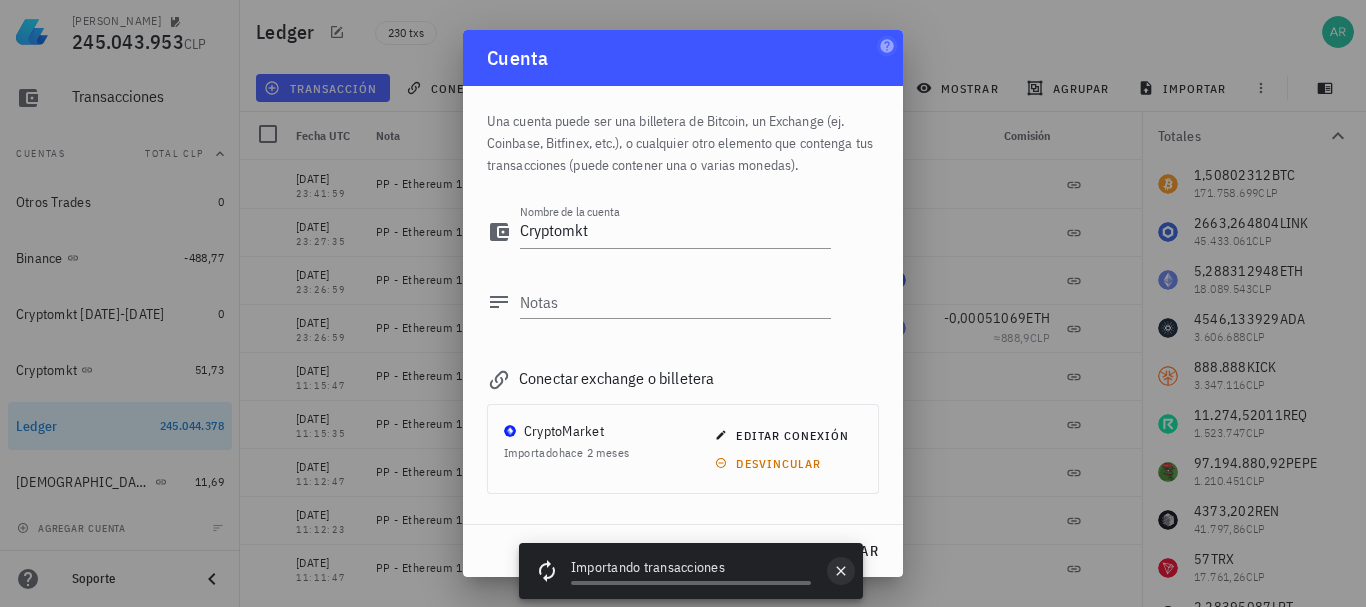 click 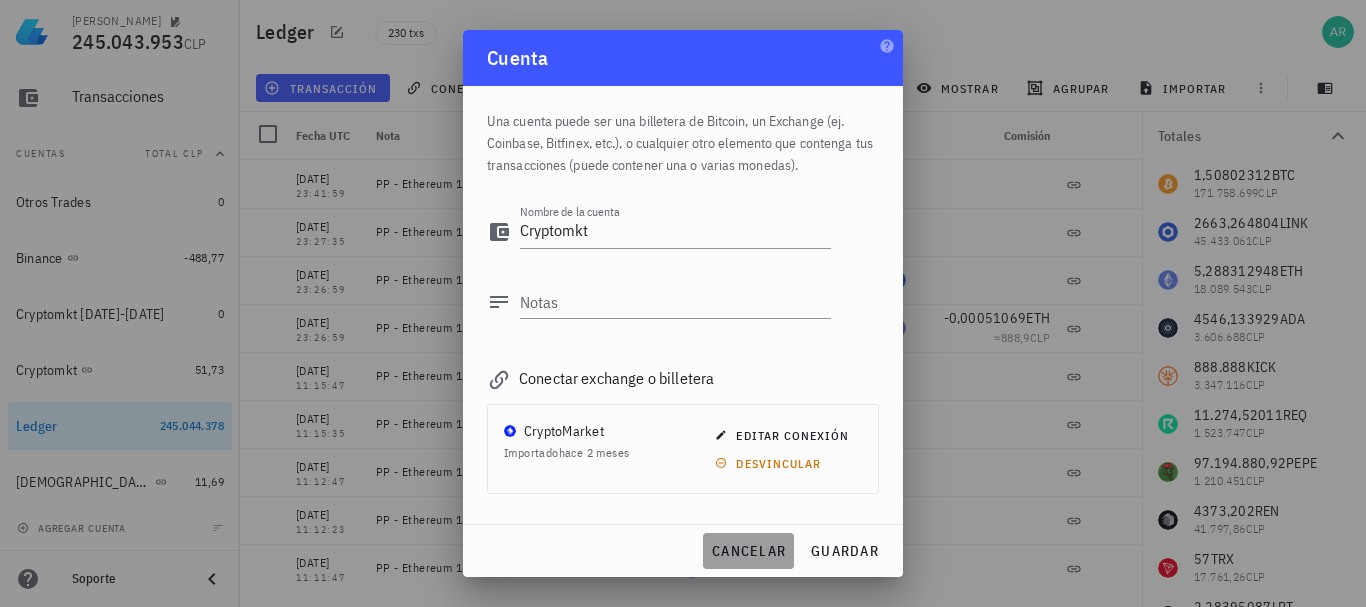 click on "cancelar" at bounding box center (748, 551) 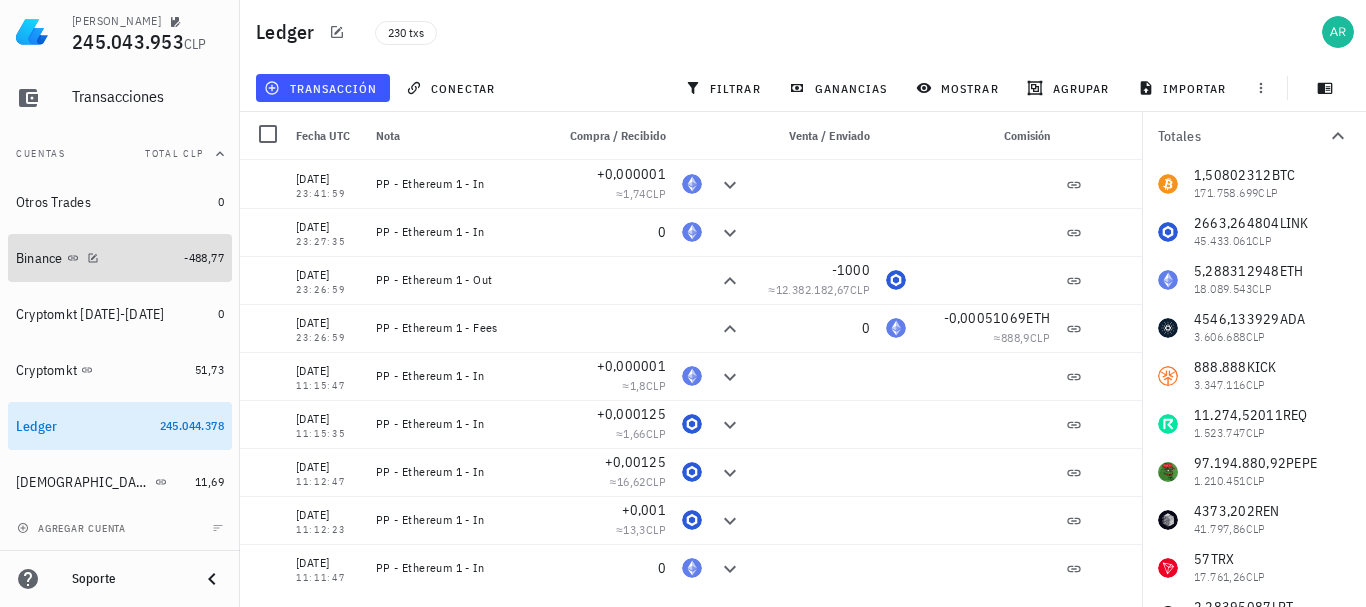 click on "Binance" at bounding box center [39, 258] 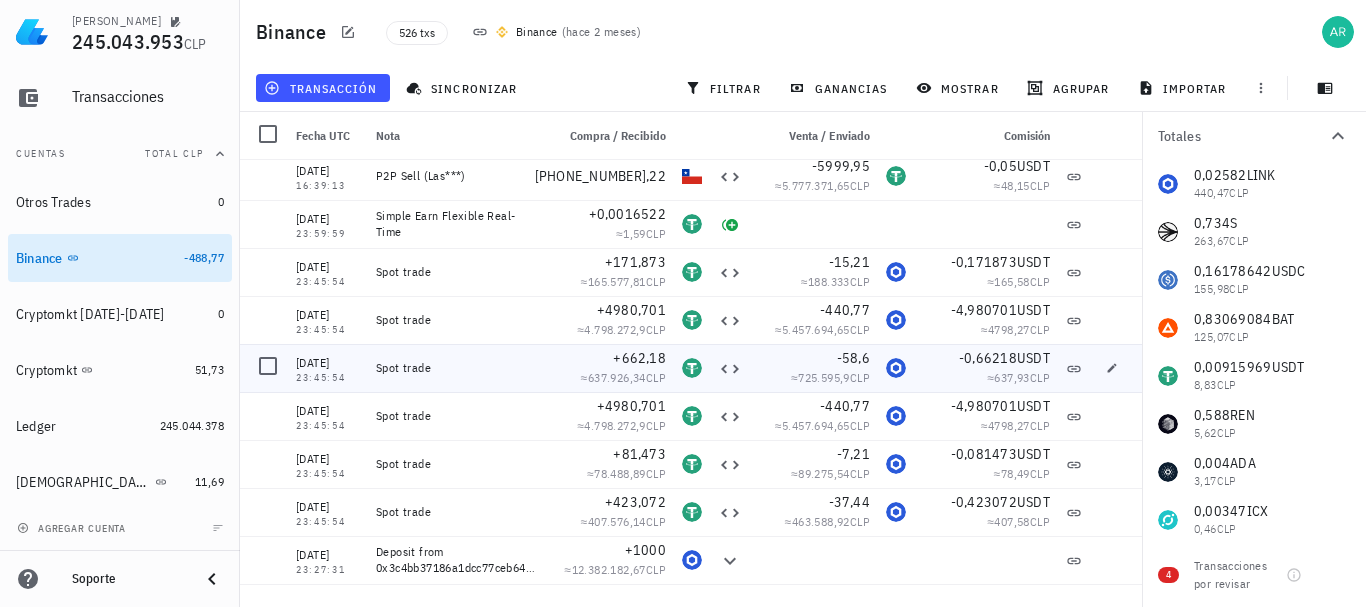 scroll, scrollTop: 0, scrollLeft: 0, axis: both 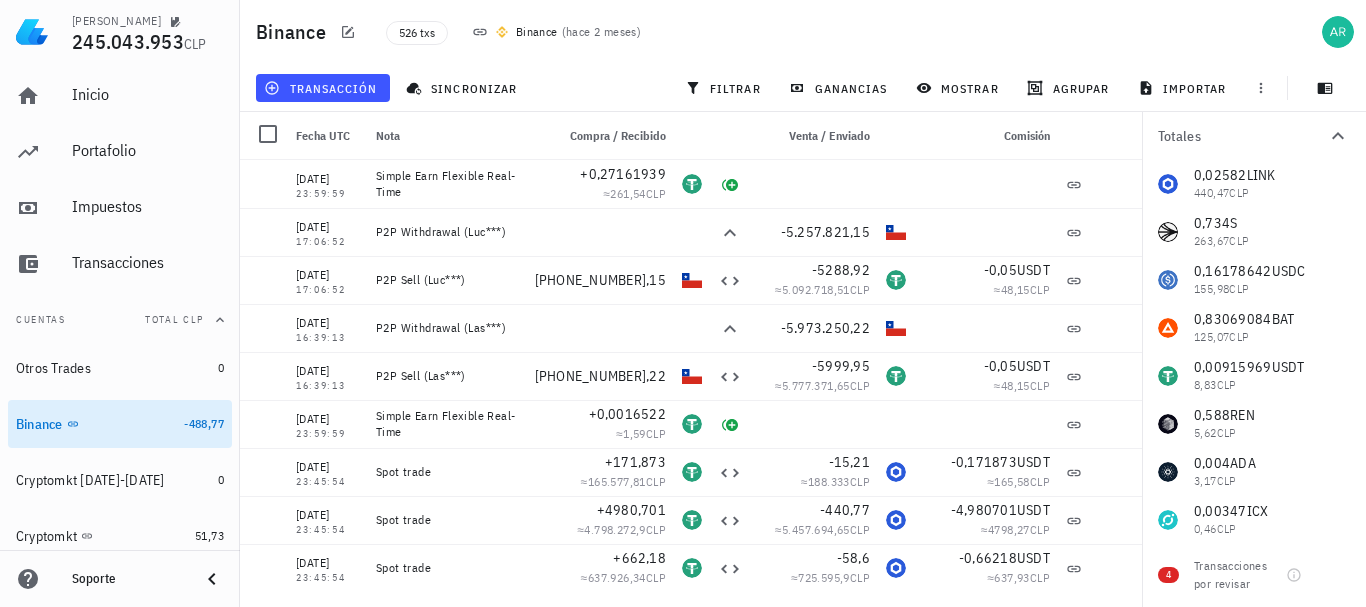 click on "Inicio
Portafolio
Impuestos
Transacciones" at bounding box center [120, 180] 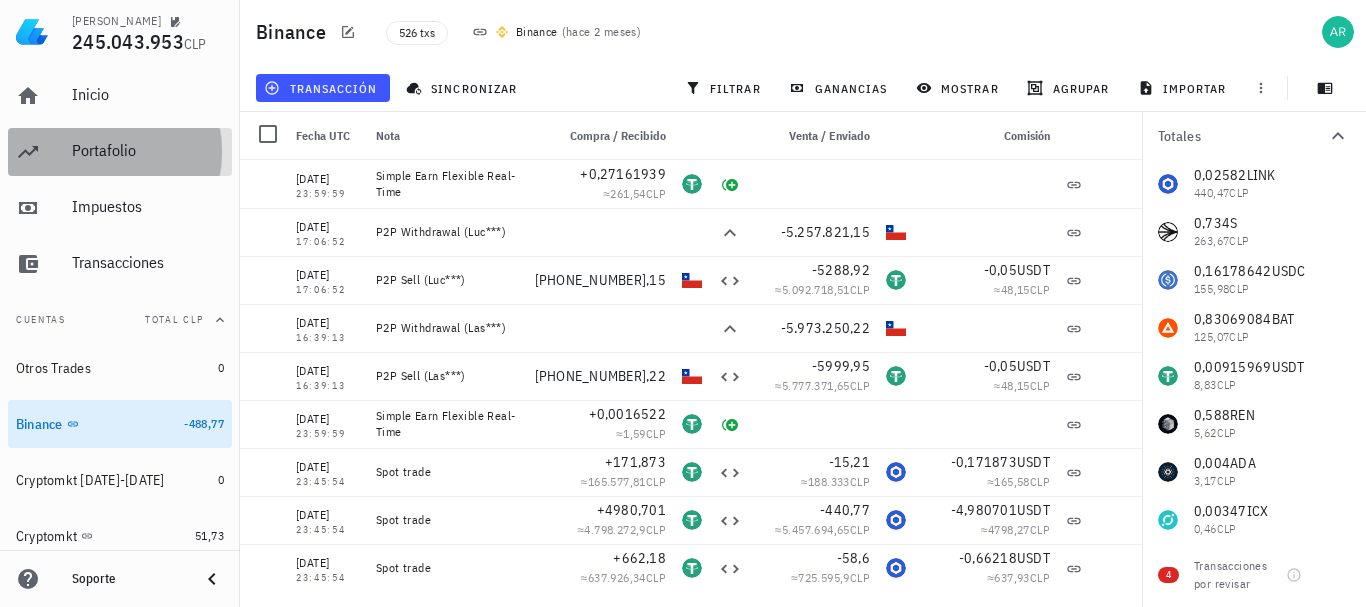 click on "Portafolio" at bounding box center (148, 151) 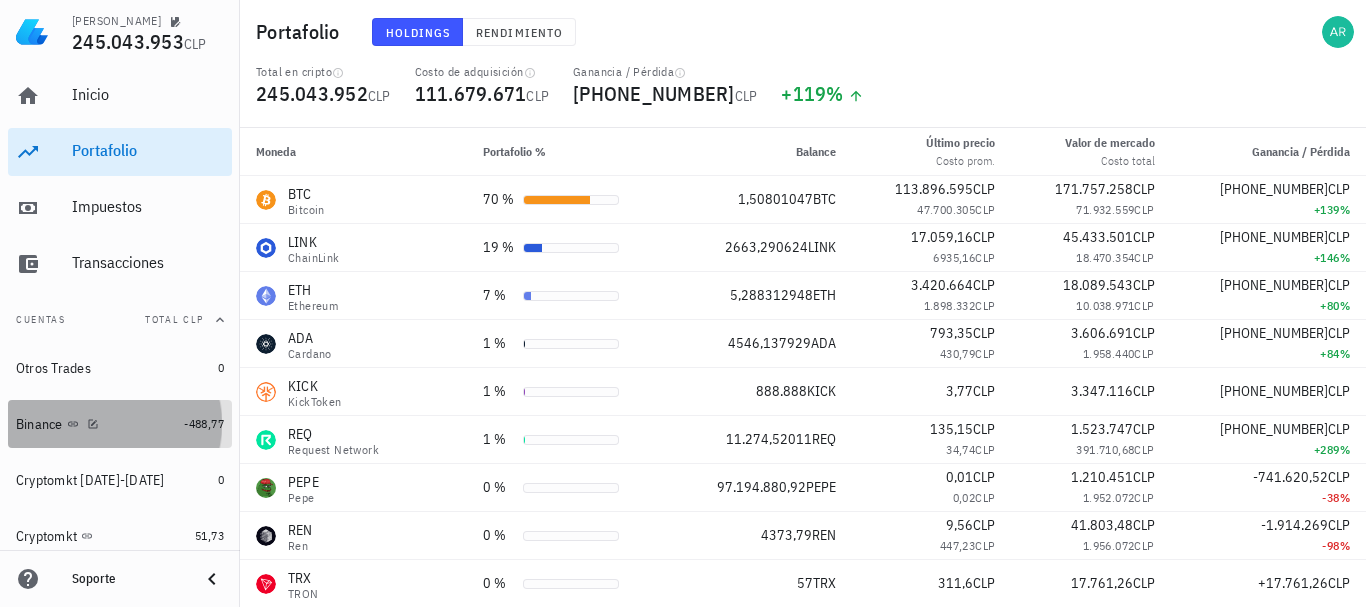 click on "Binance" at bounding box center [39, 424] 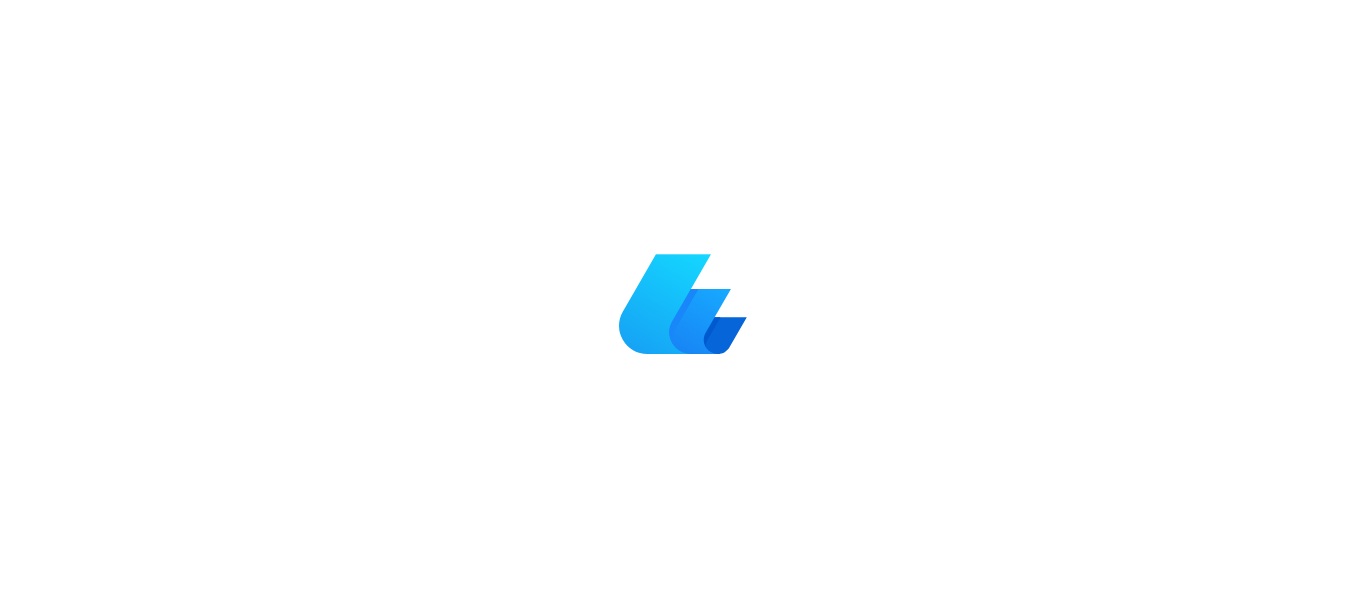 scroll, scrollTop: 0, scrollLeft: 0, axis: both 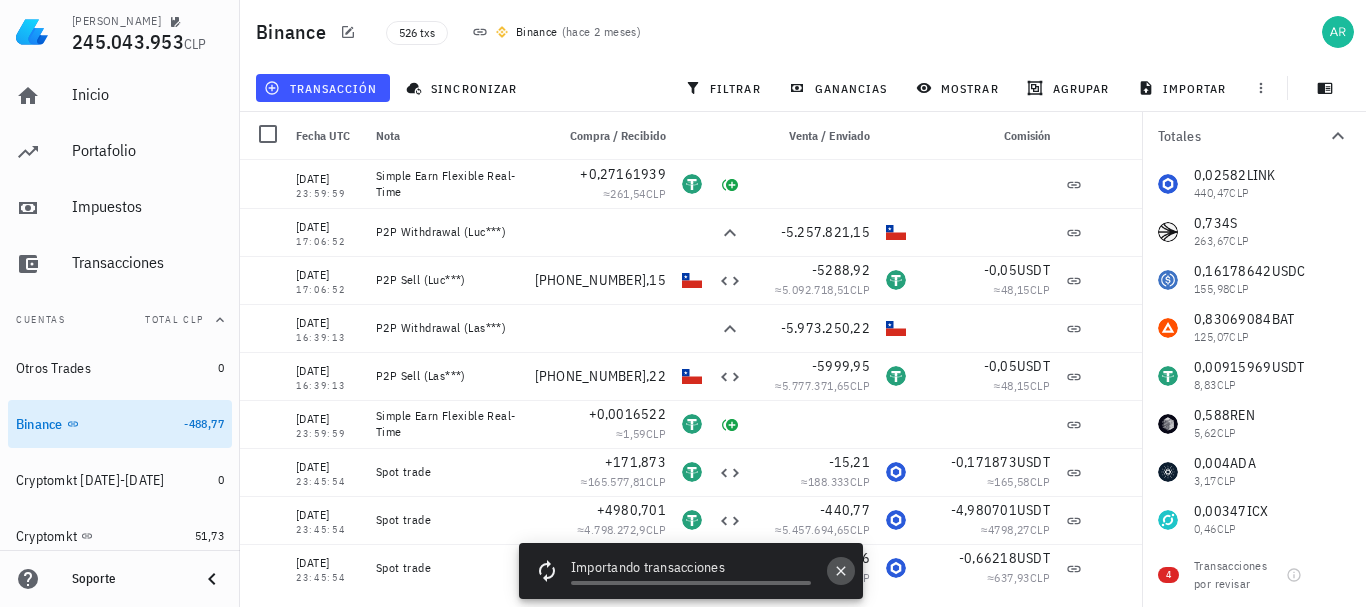click 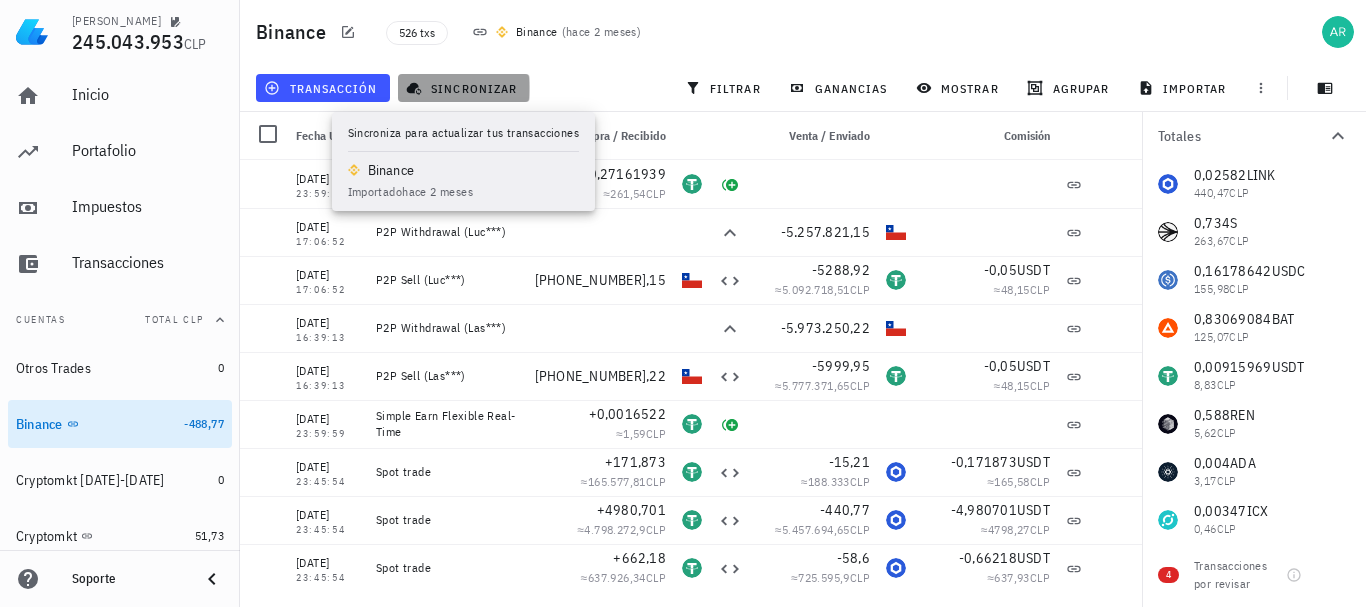 click on "sincronizar" at bounding box center [464, 88] 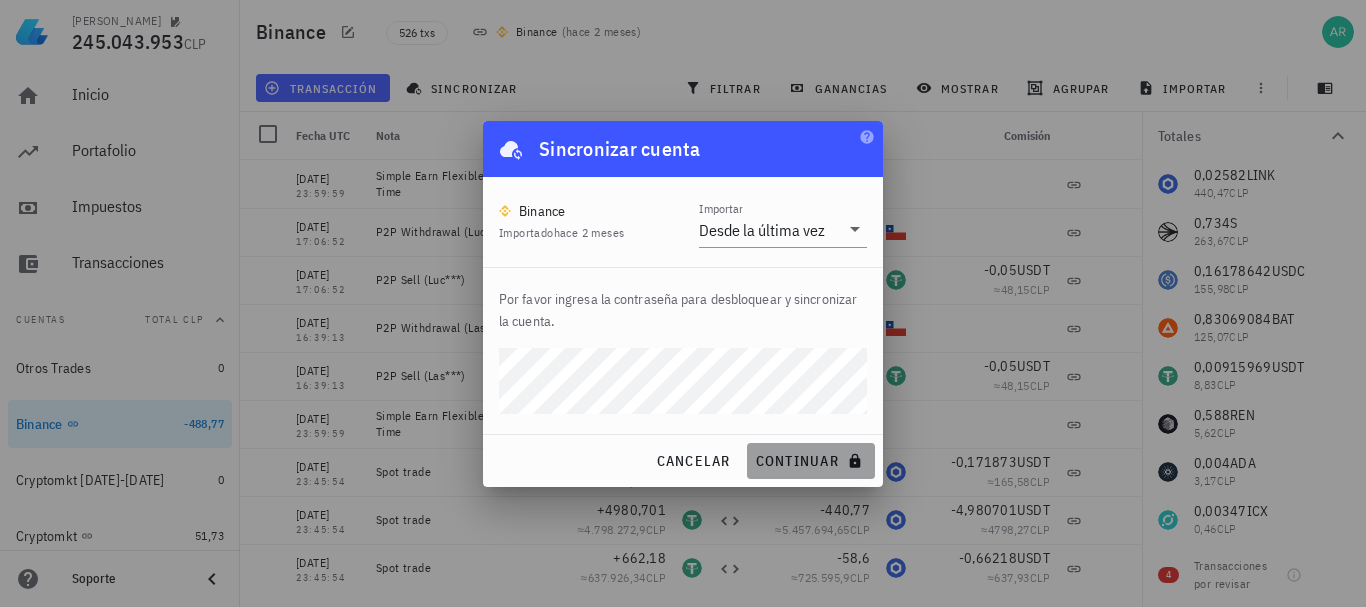 click on "continuar" at bounding box center (811, 461) 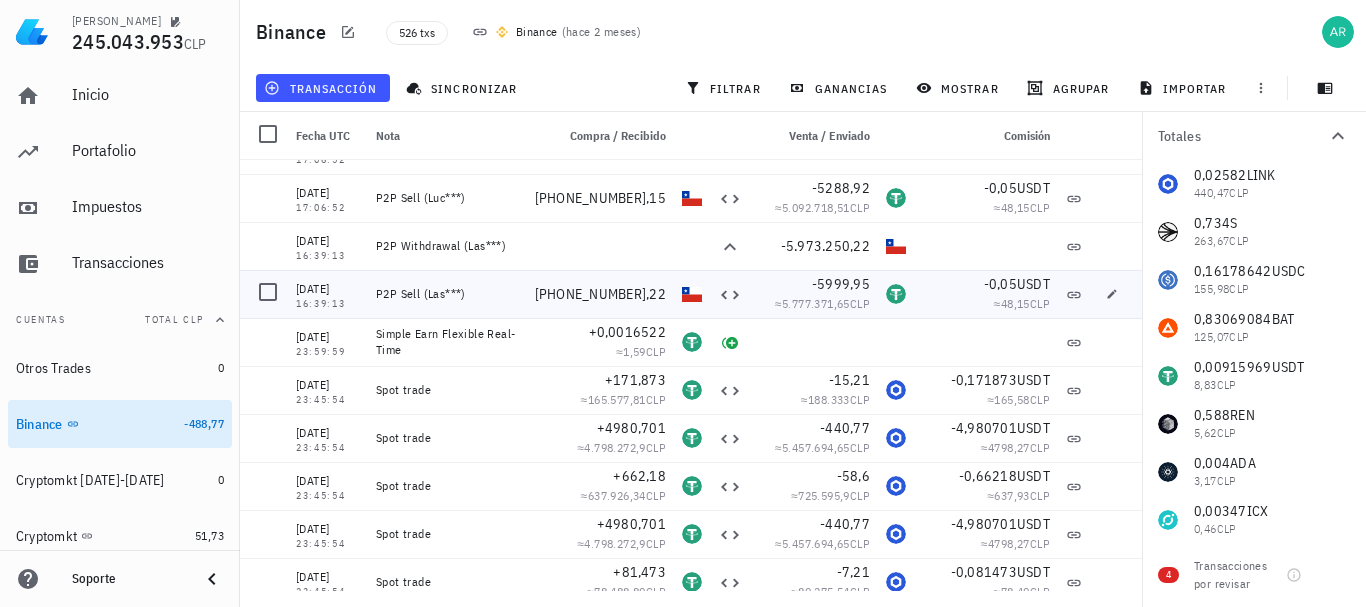 scroll, scrollTop: 0, scrollLeft: 0, axis: both 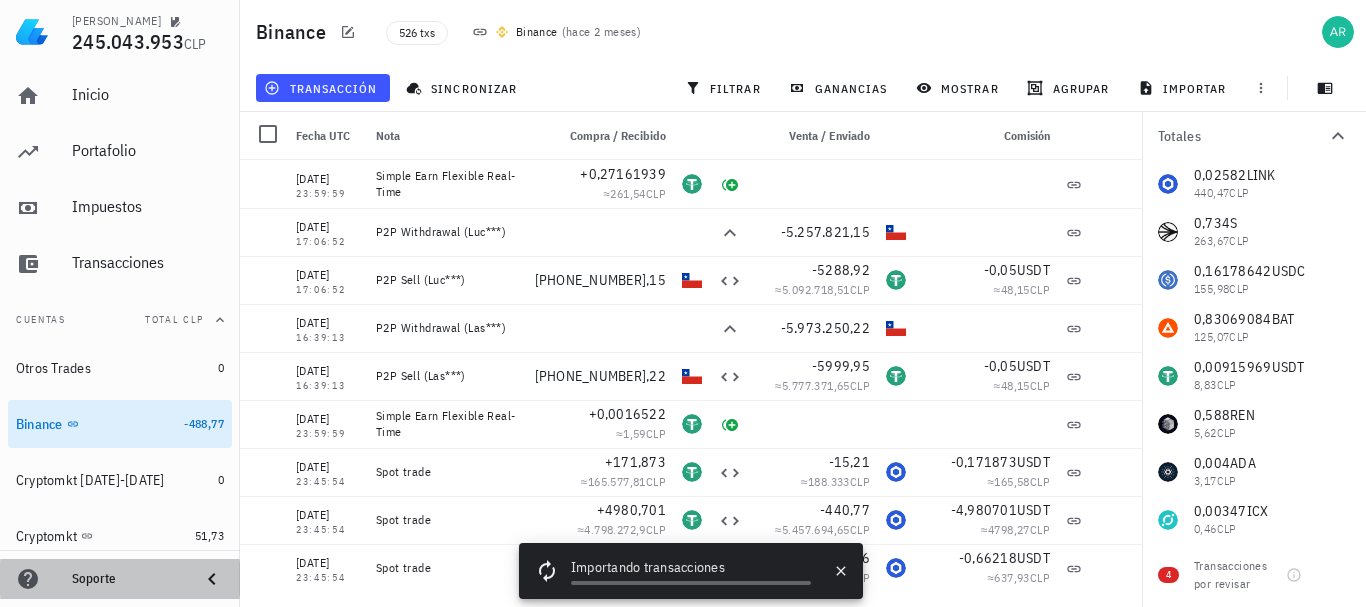 click on "Soporte" at bounding box center (128, 579) 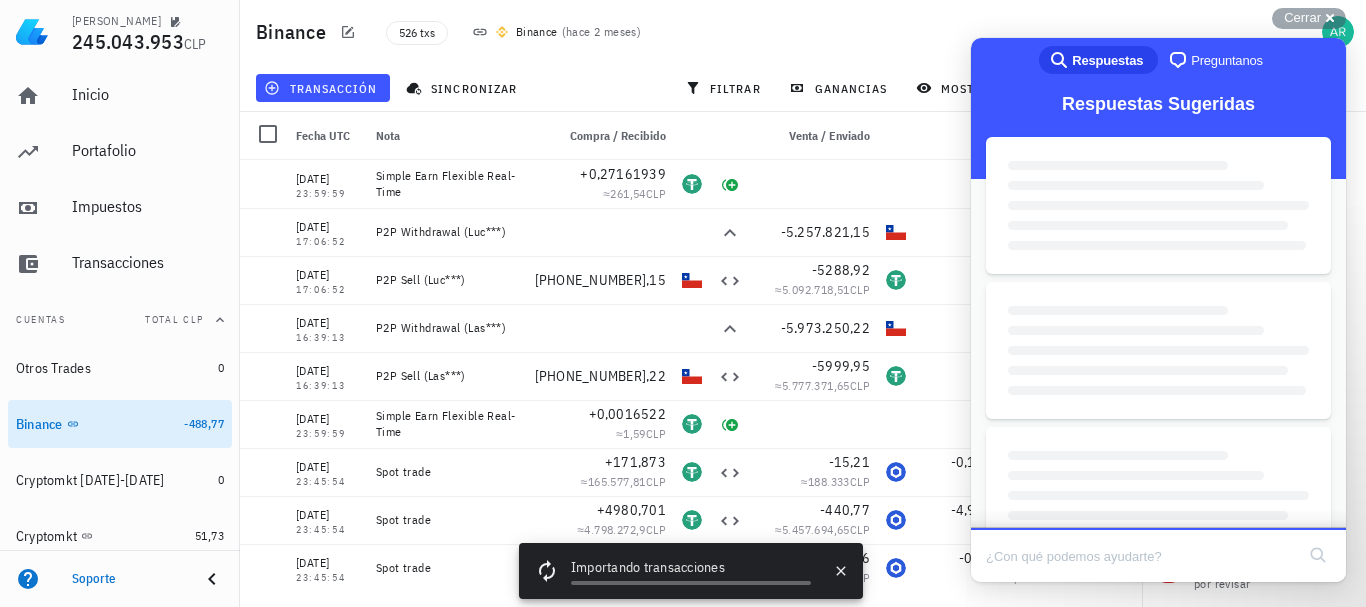 scroll, scrollTop: 0, scrollLeft: 0, axis: both 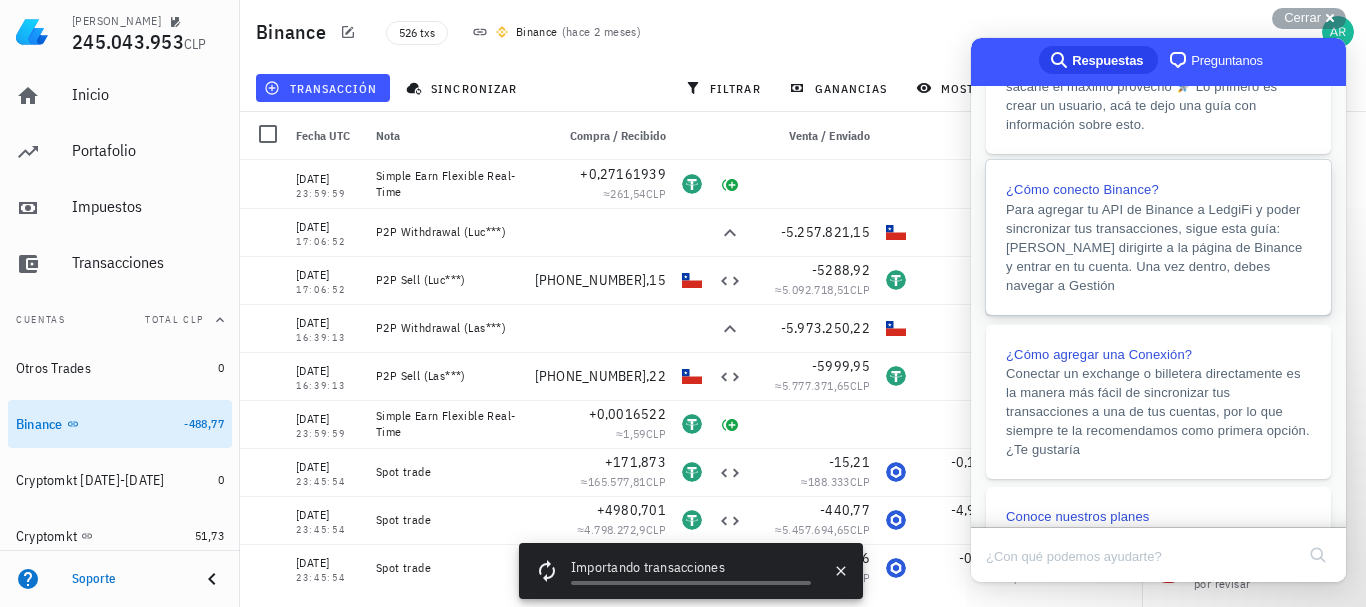 click on "Para agregar tu API de Binance a LedgiFi y poder sincronizar tus transacciones, sigue esta guía: Debes dirigirte a la página de Binance y entrar en tu cuenta. Una vez dentro, debes navegar a Gestión" at bounding box center [1158, 247] 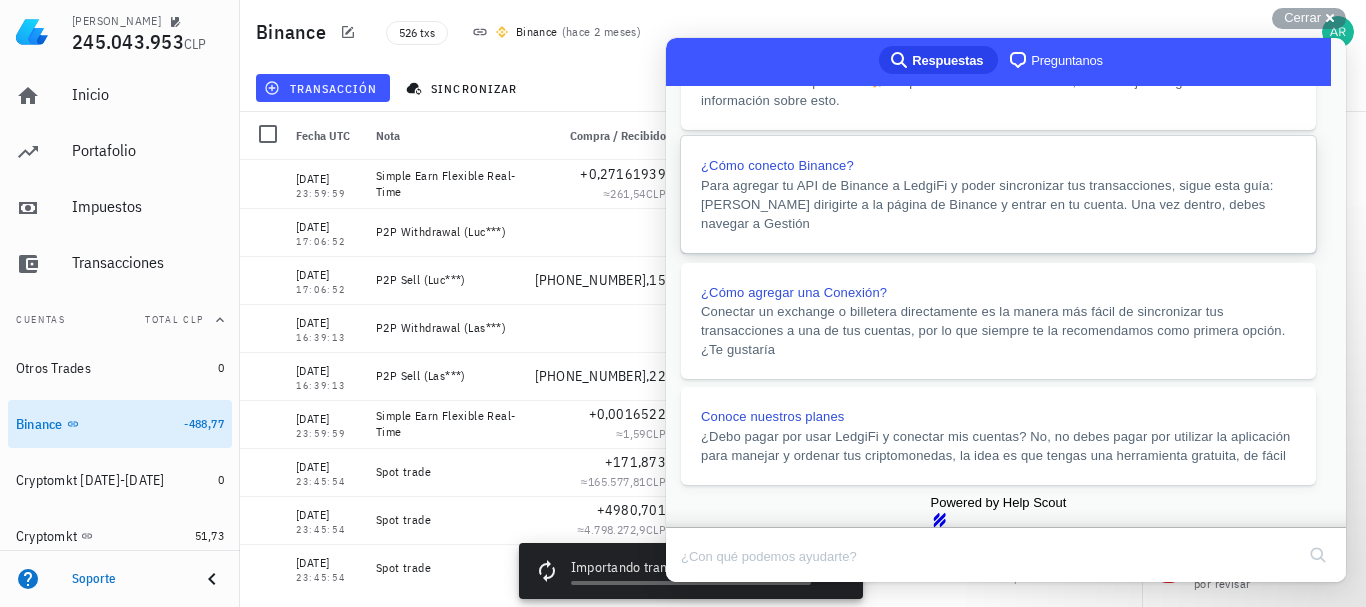 scroll, scrollTop: 243, scrollLeft: 0, axis: vertical 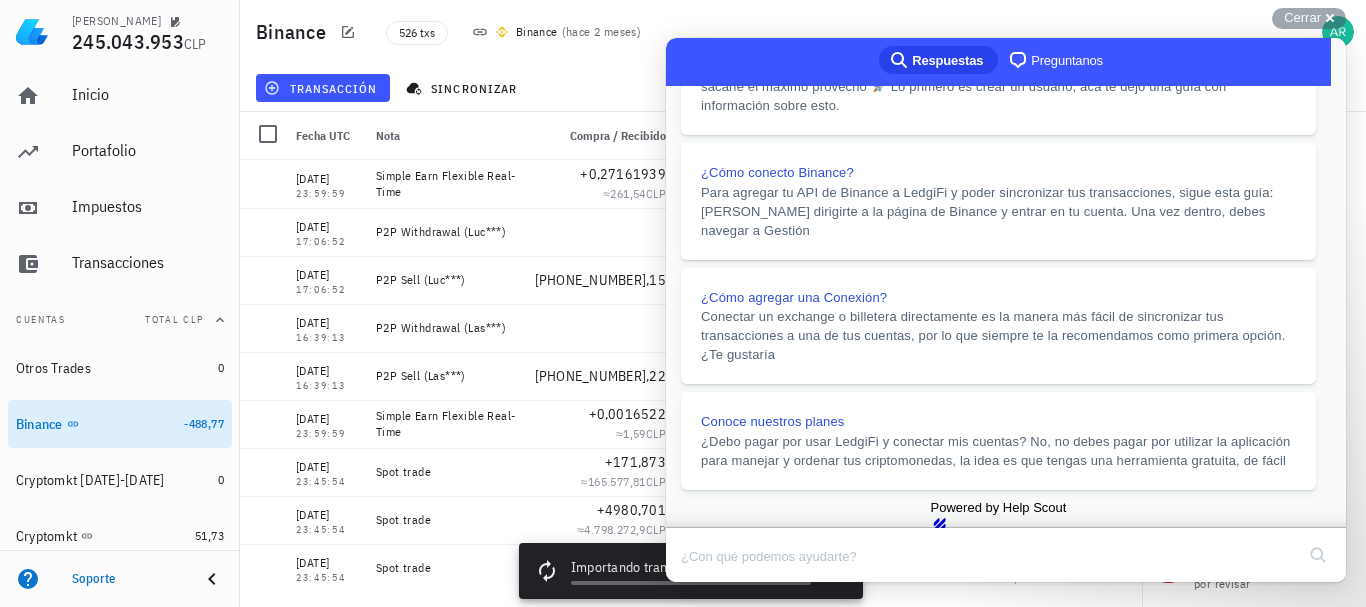 click on "Cómo solucionar tus problemas de Binance" at bounding box center [812, 2634] 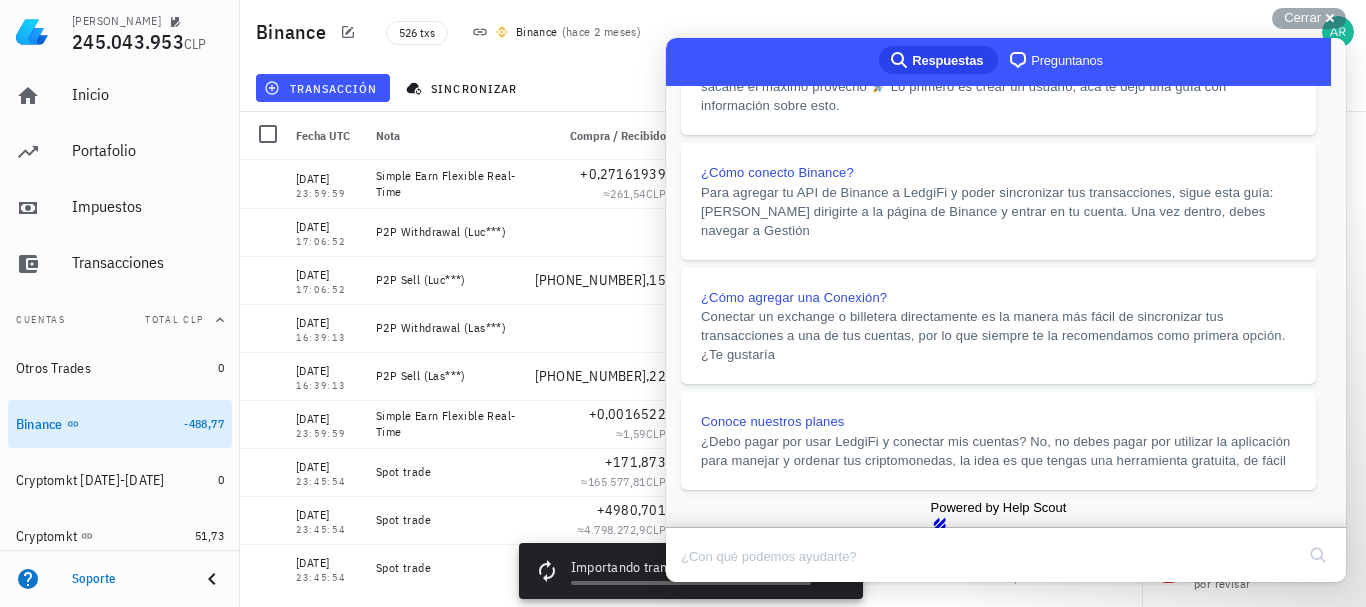 scroll, scrollTop: 1400, scrollLeft: 0, axis: vertical 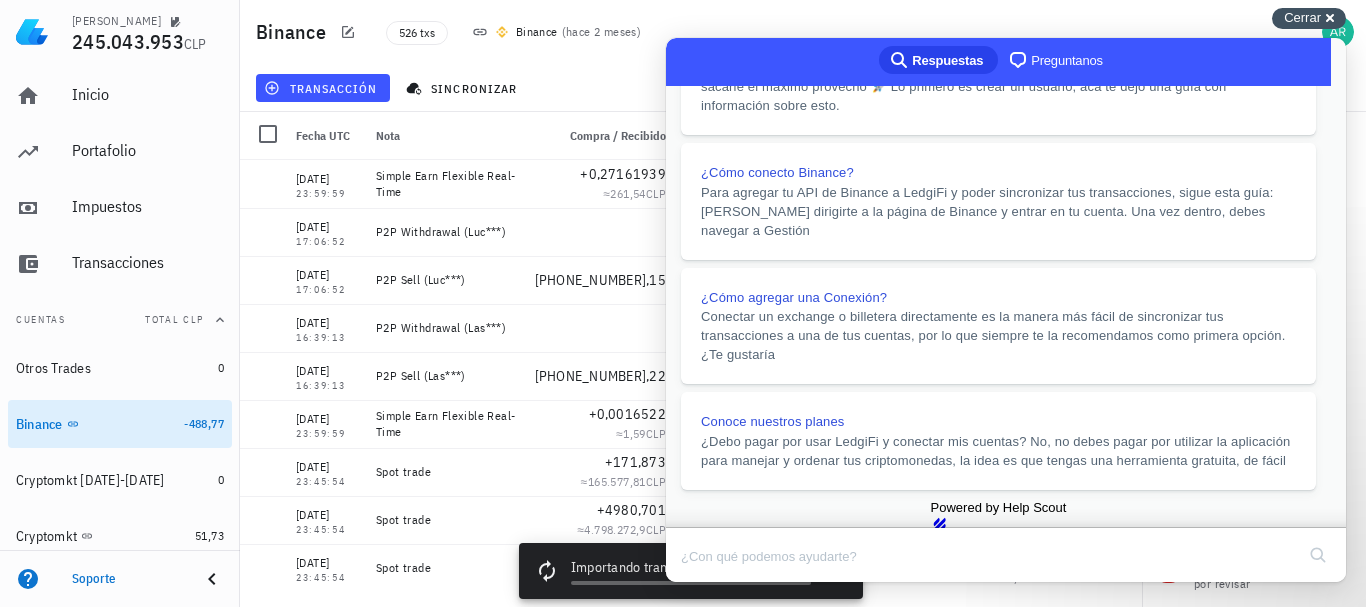 click on "Cerrar" at bounding box center (1302, 17) 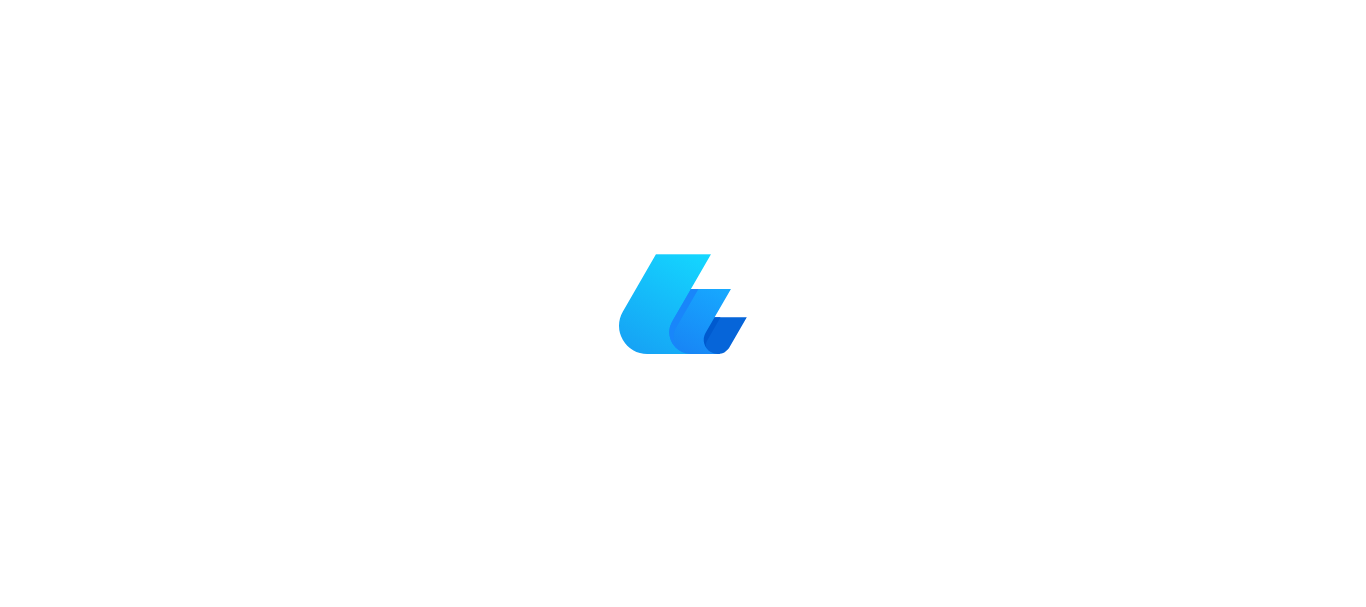 scroll, scrollTop: 0, scrollLeft: 0, axis: both 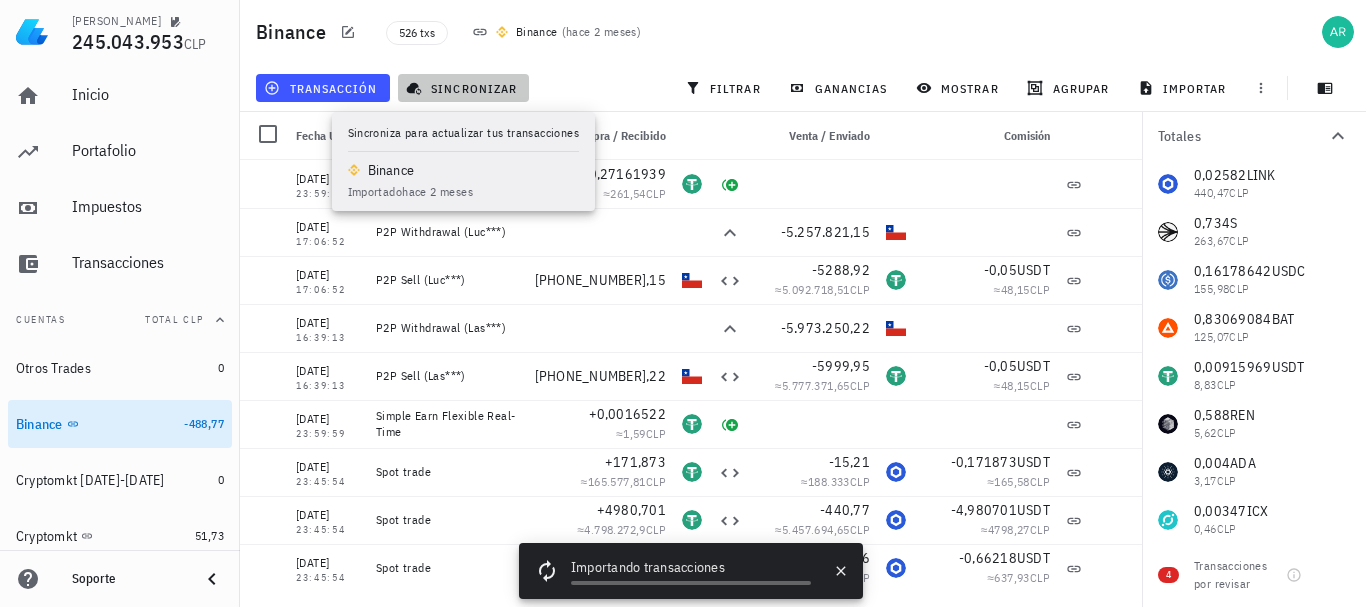 click on "sincronizar" at bounding box center (463, 88) 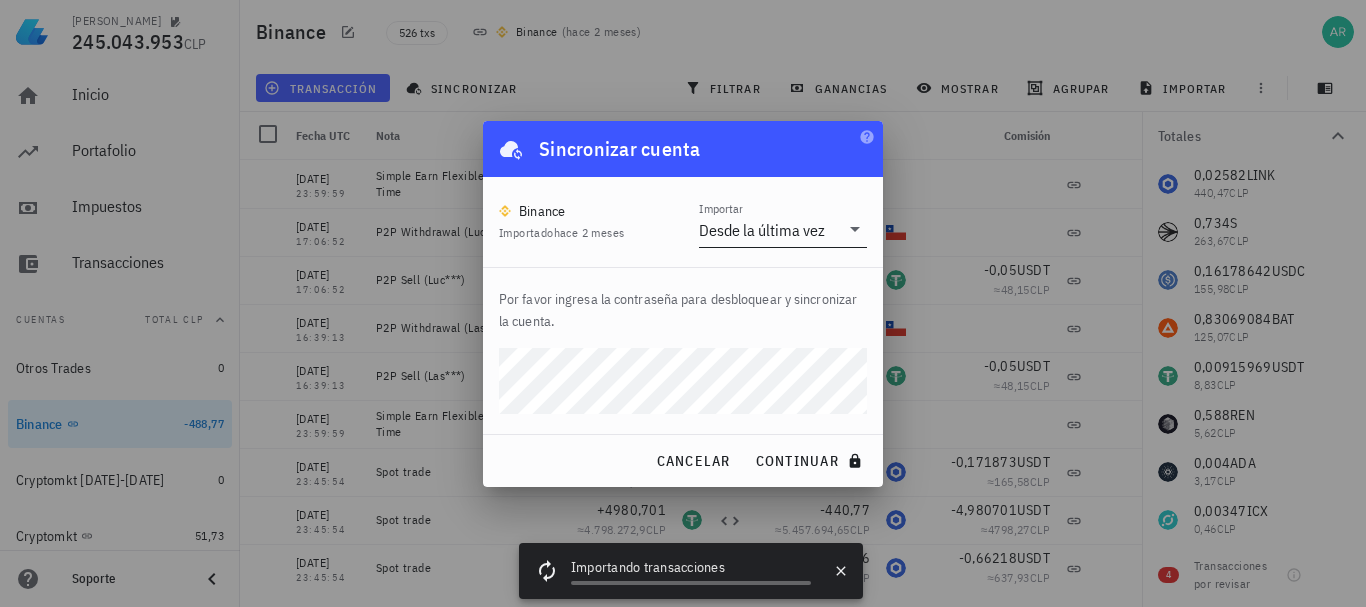 click on "Desde la última vez" at bounding box center (769, 230) 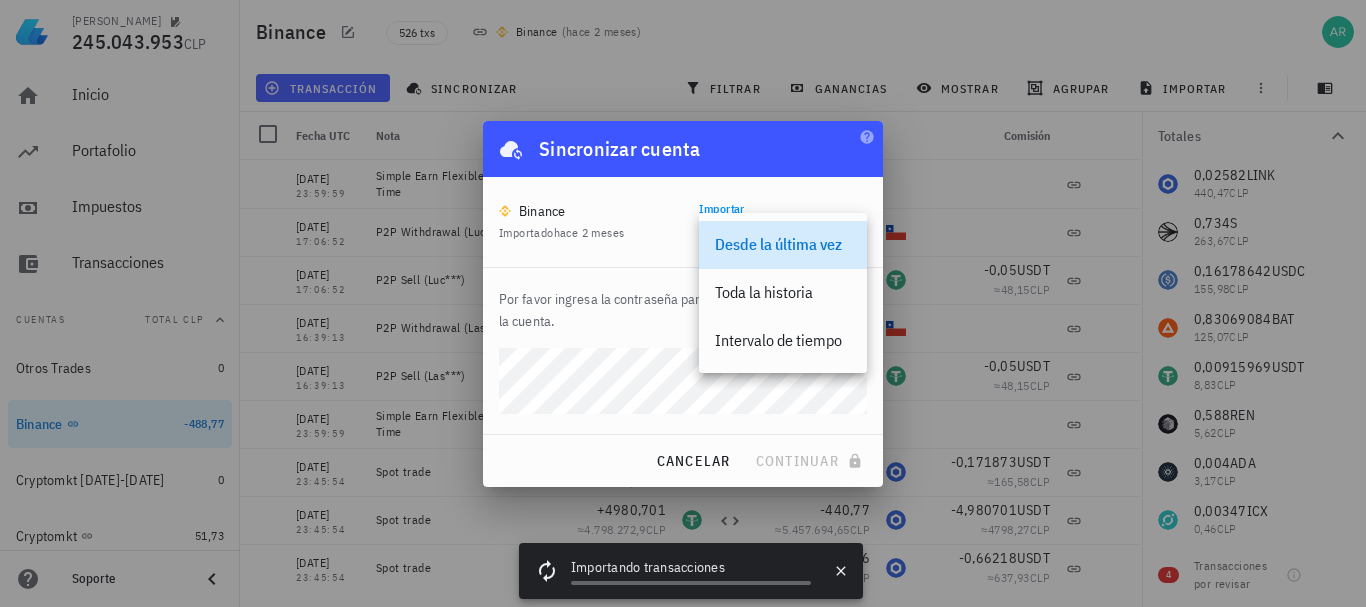 click on "Por favor ingresa la contraseña para desbloquear y sincronizar la cuenta." at bounding box center [683, 310] 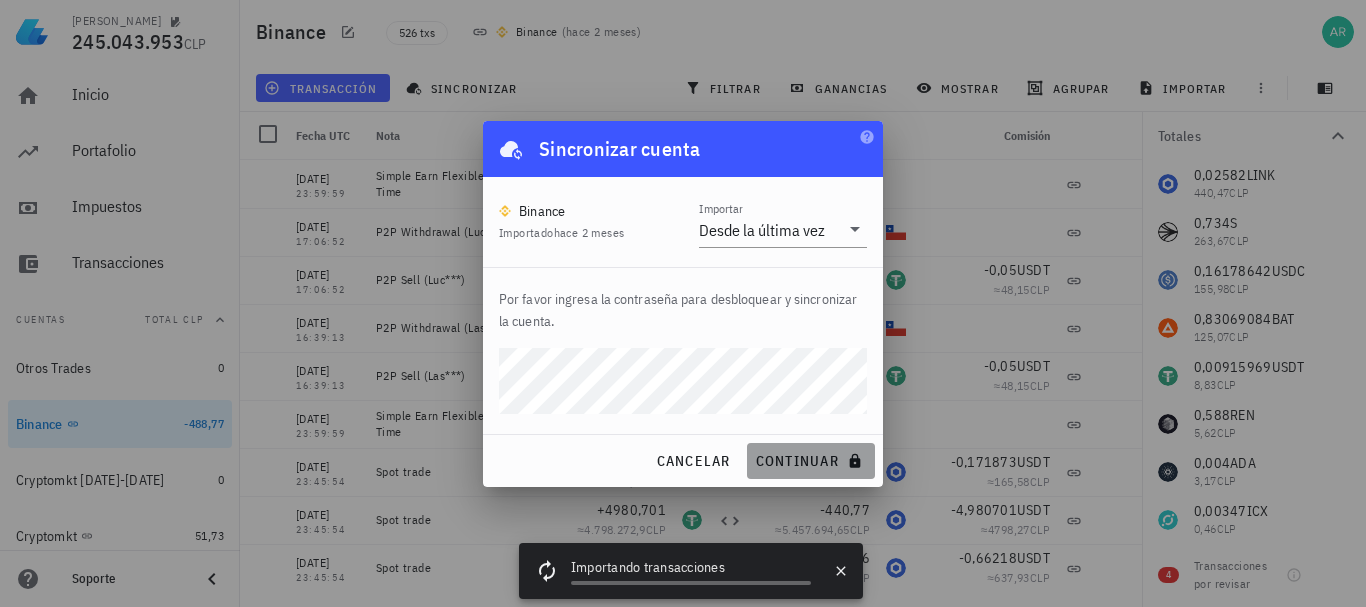 click on "continuar" at bounding box center [811, 461] 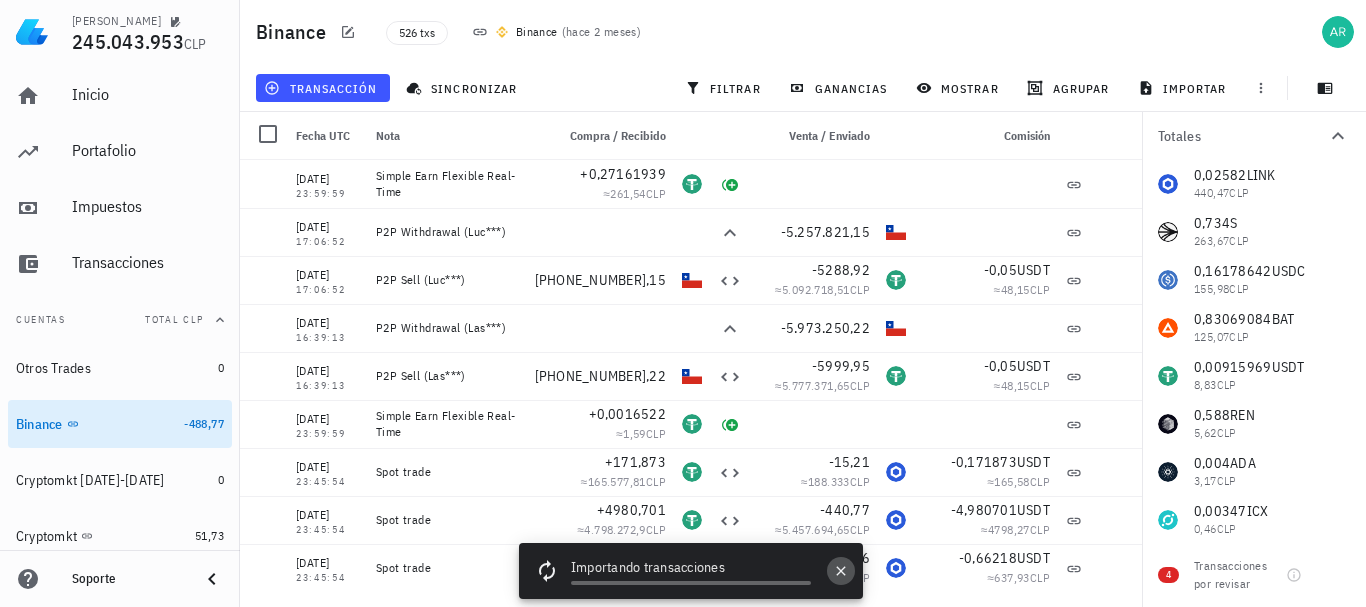 click 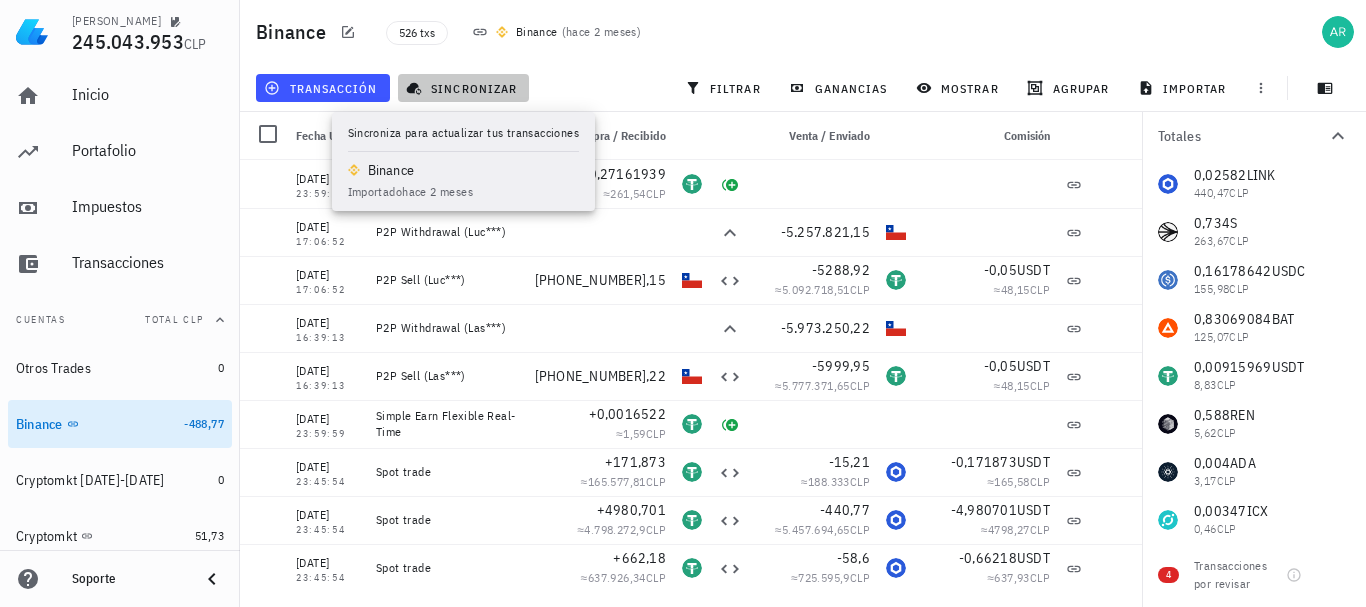click 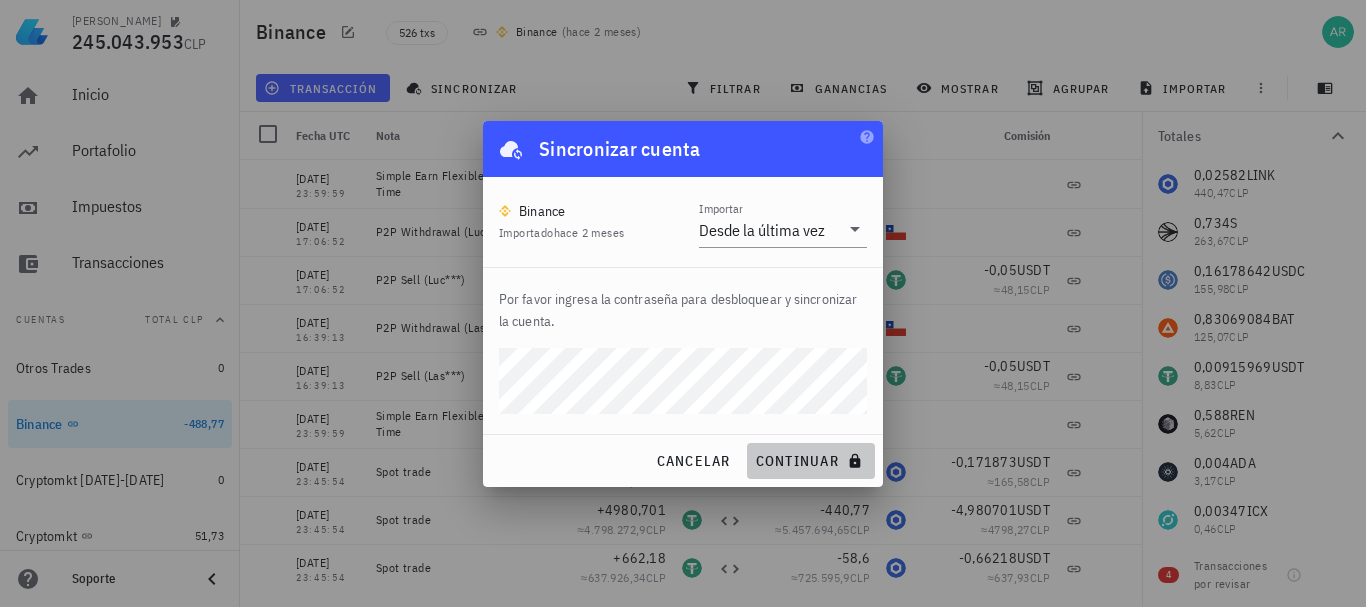 click on "continuar" at bounding box center (811, 461) 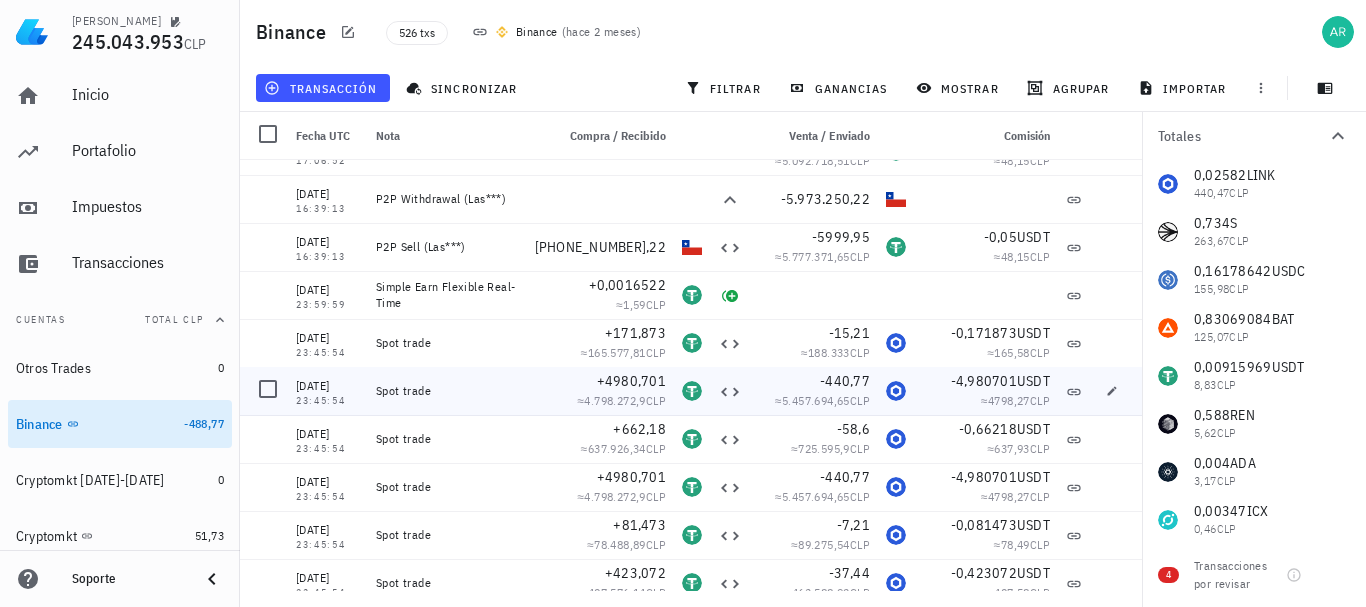 scroll, scrollTop: 0, scrollLeft: 0, axis: both 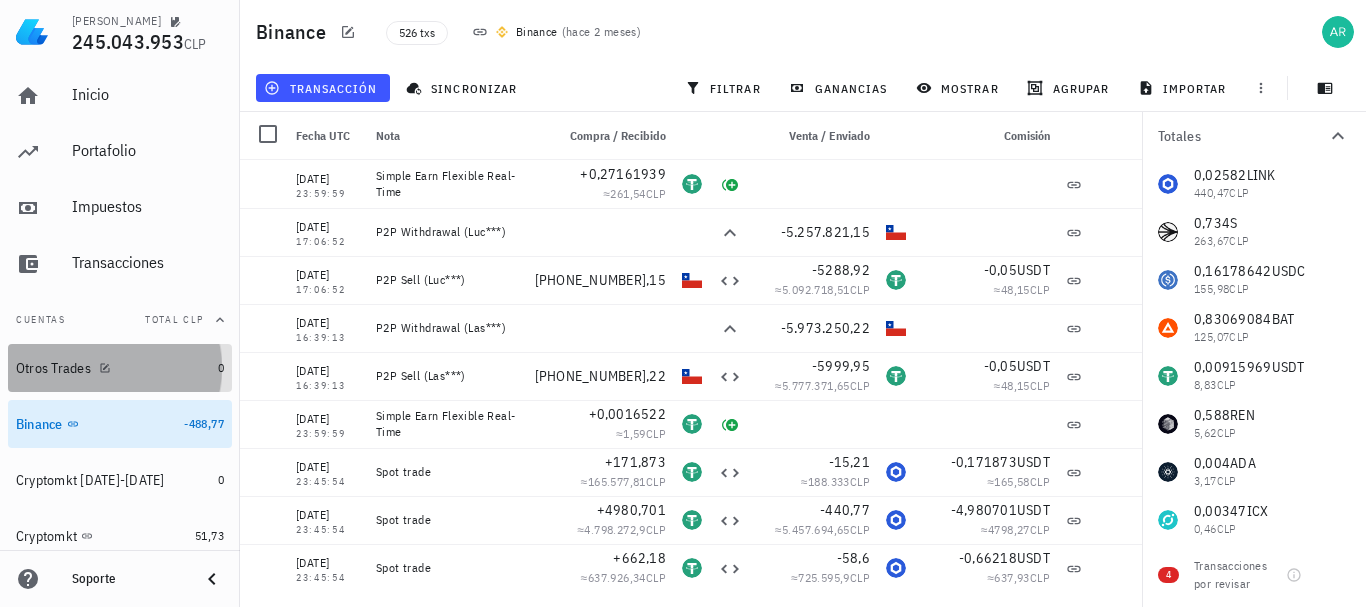 click on "Otros Trades" at bounding box center (113, 368) 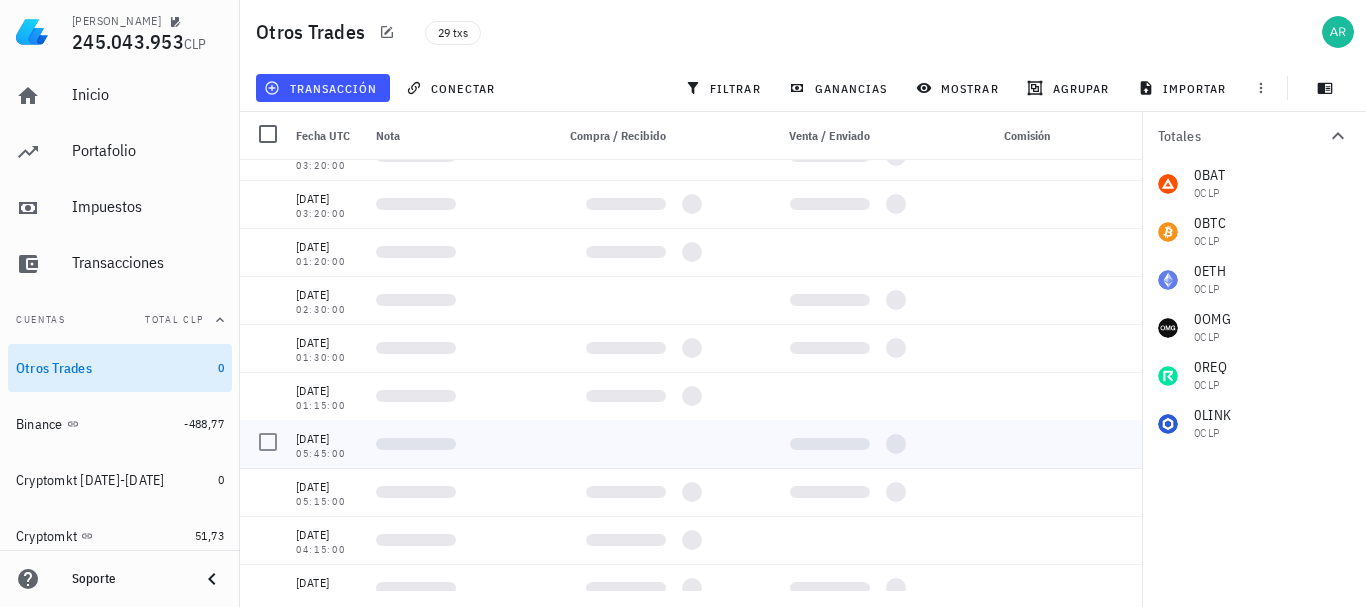scroll, scrollTop: 961, scrollLeft: 0, axis: vertical 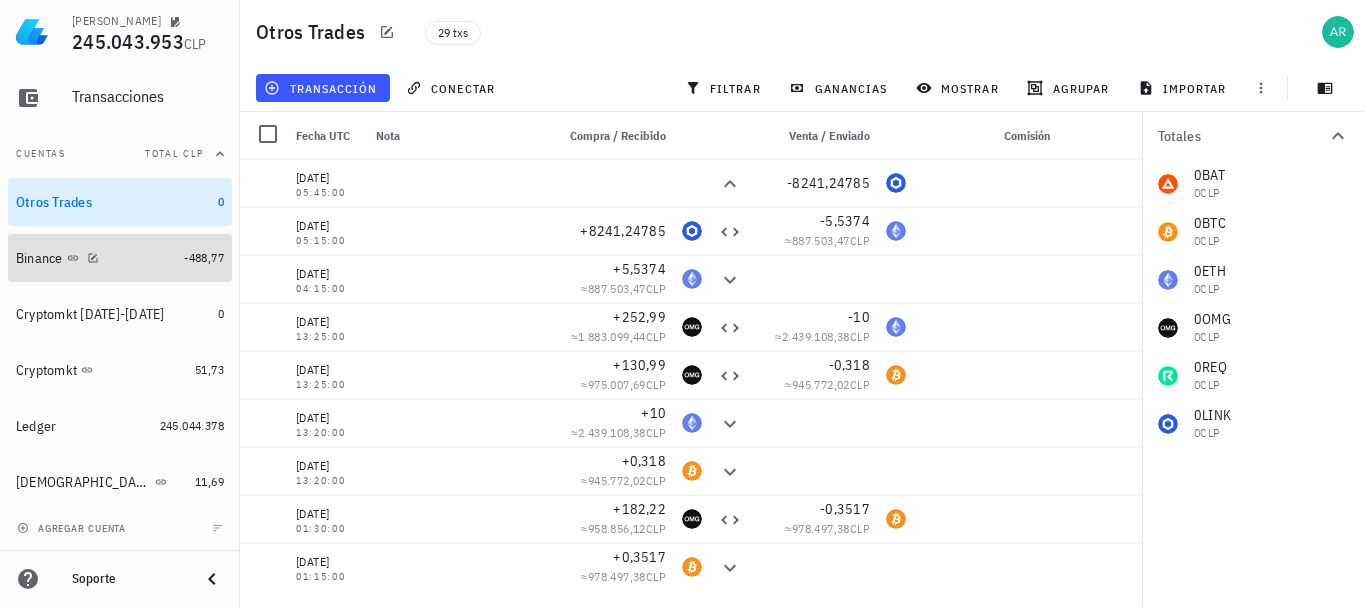 click on "Binance" at bounding box center [96, 258] 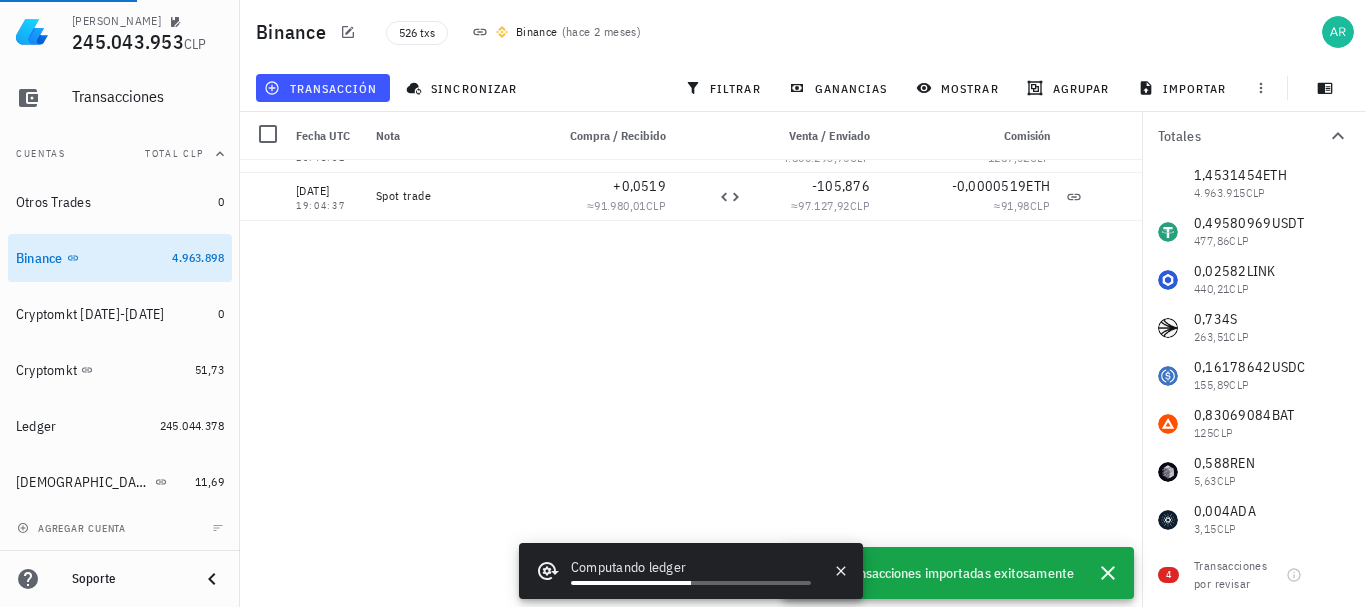 scroll, scrollTop: 0, scrollLeft: 0, axis: both 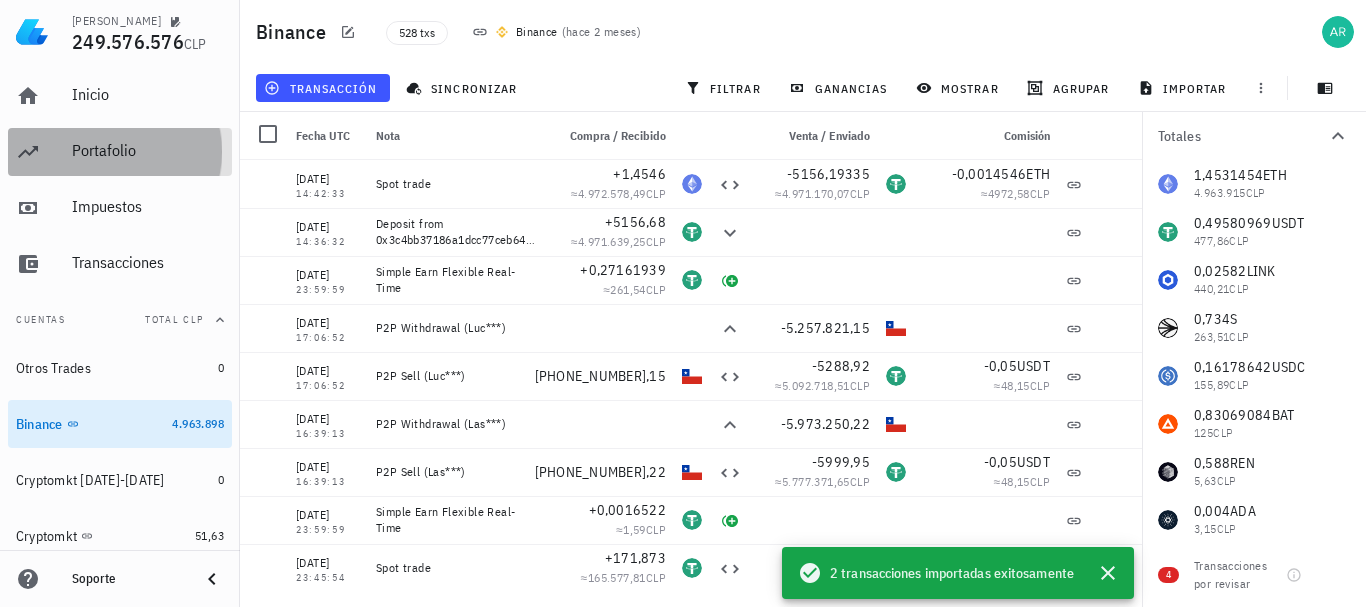 click on "Portafolio" at bounding box center (148, 151) 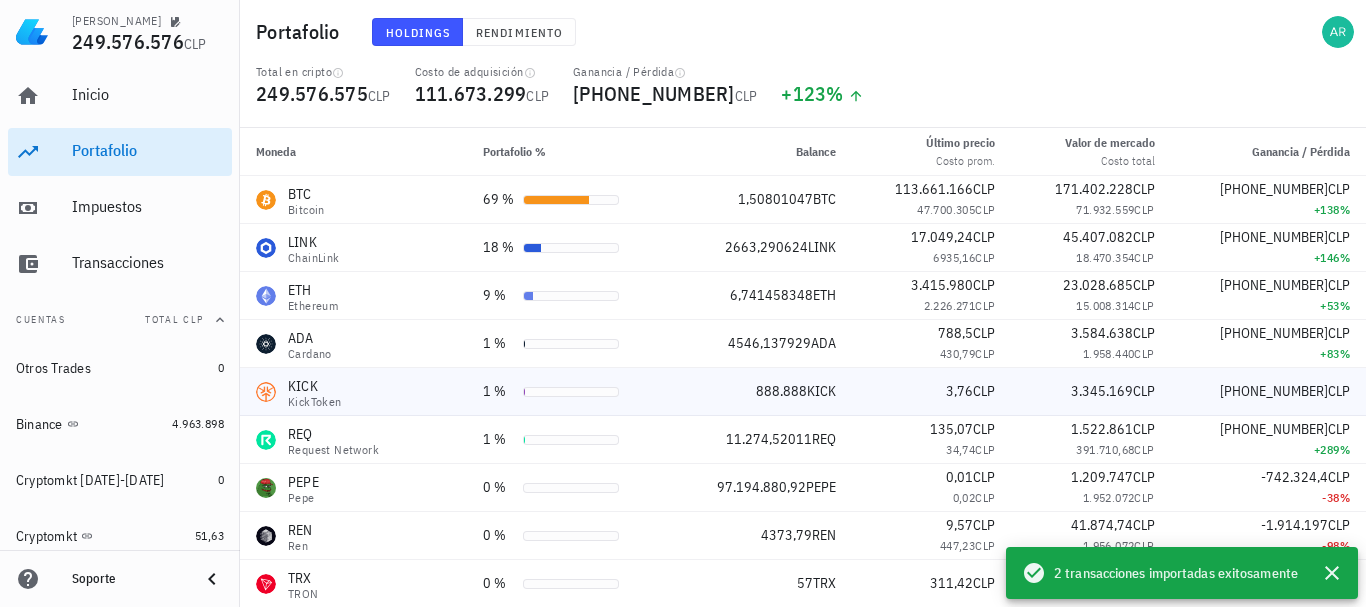 click at bounding box center (266, 392) 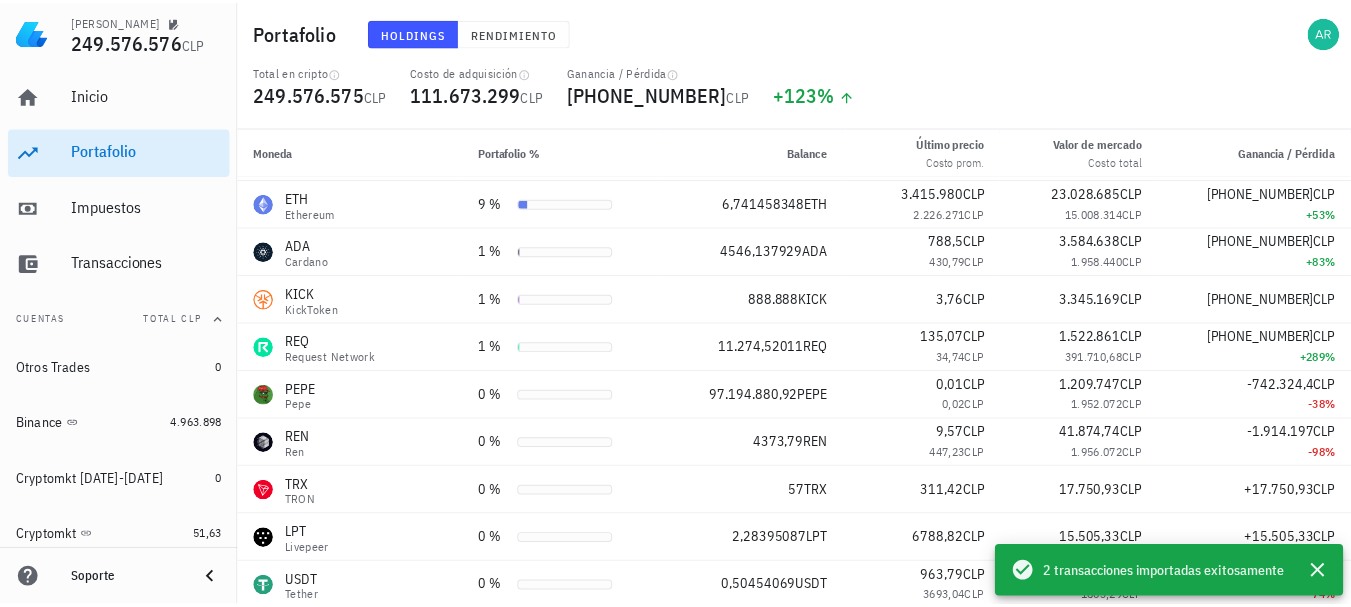 scroll, scrollTop: 0, scrollLeft: 0, axis: both 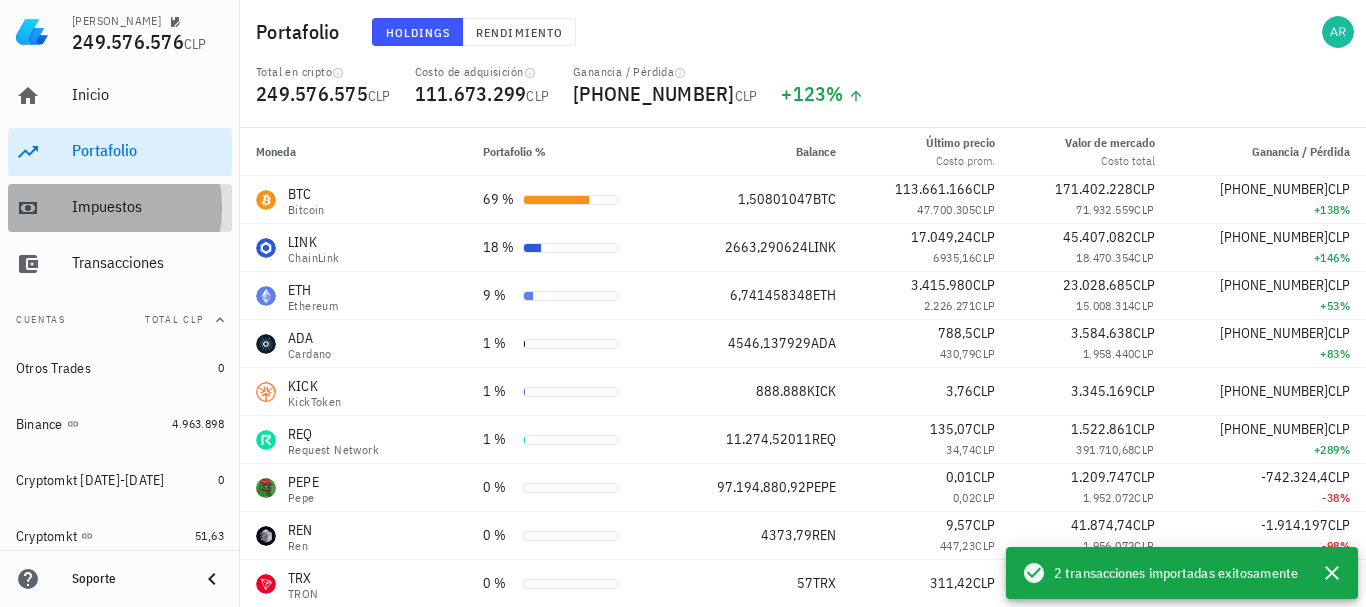 click on "Impuestos" at bounding box center [120, 208] 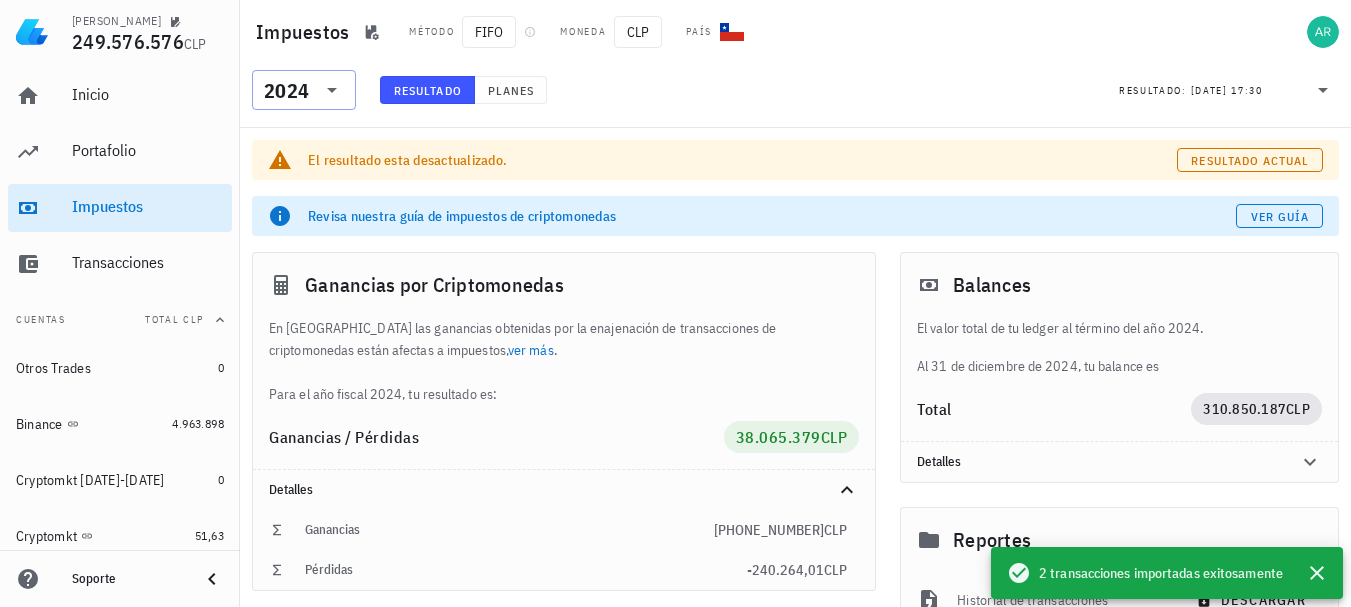 click on "2024" at bounding box center [304, 90] 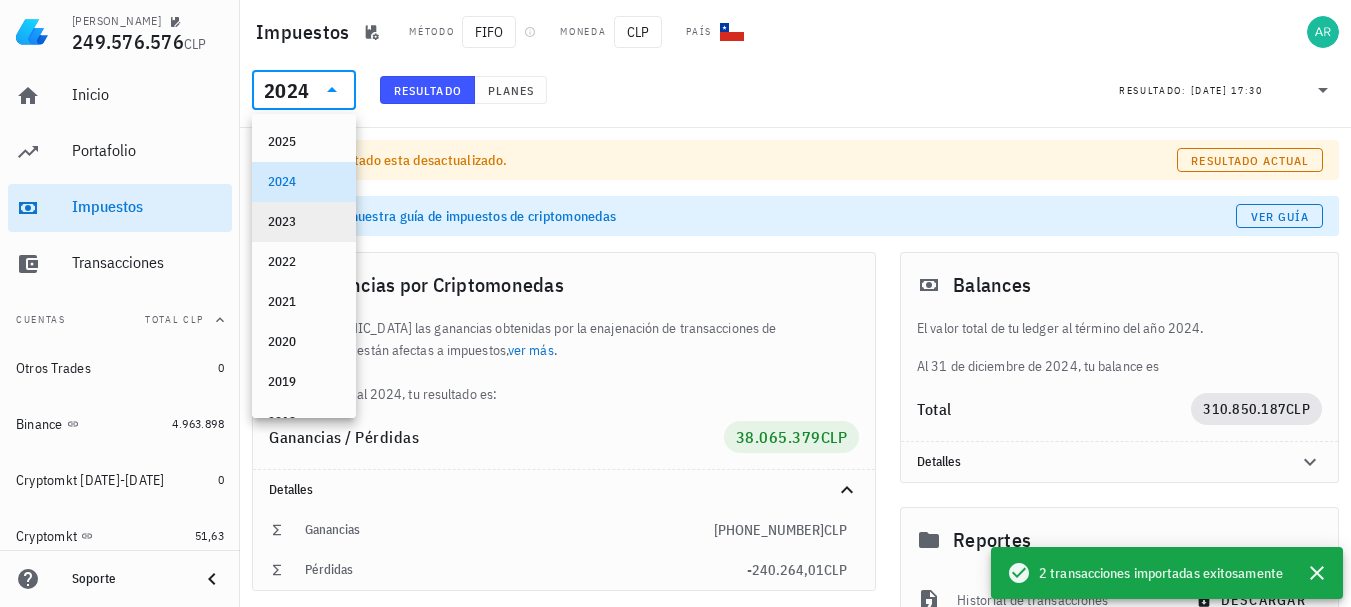 click on "2023" at bounding box center (304, 222) 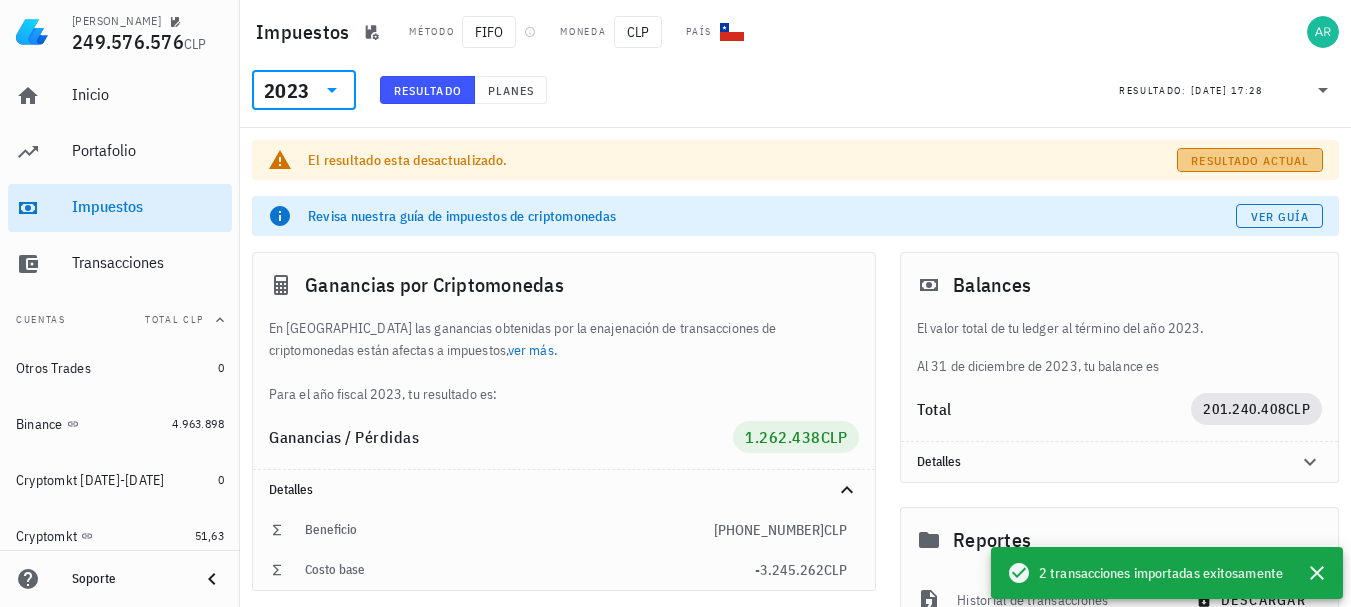 click on "Resultado actual" at bounding box center (1249, 160) 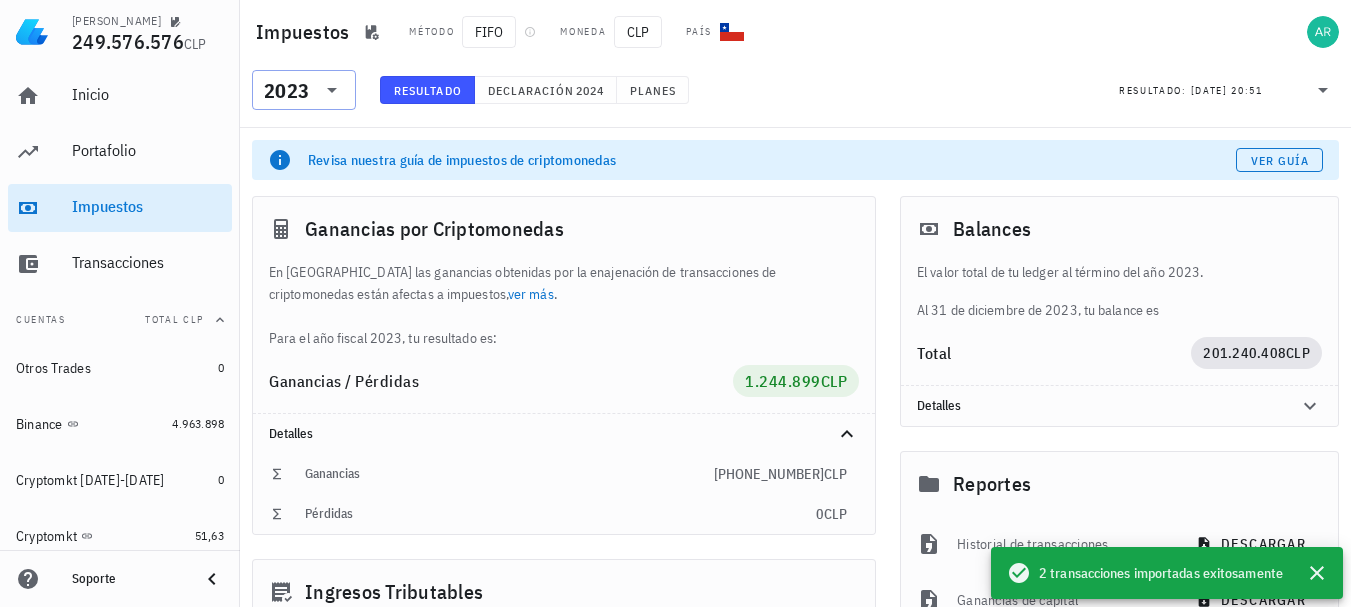 click 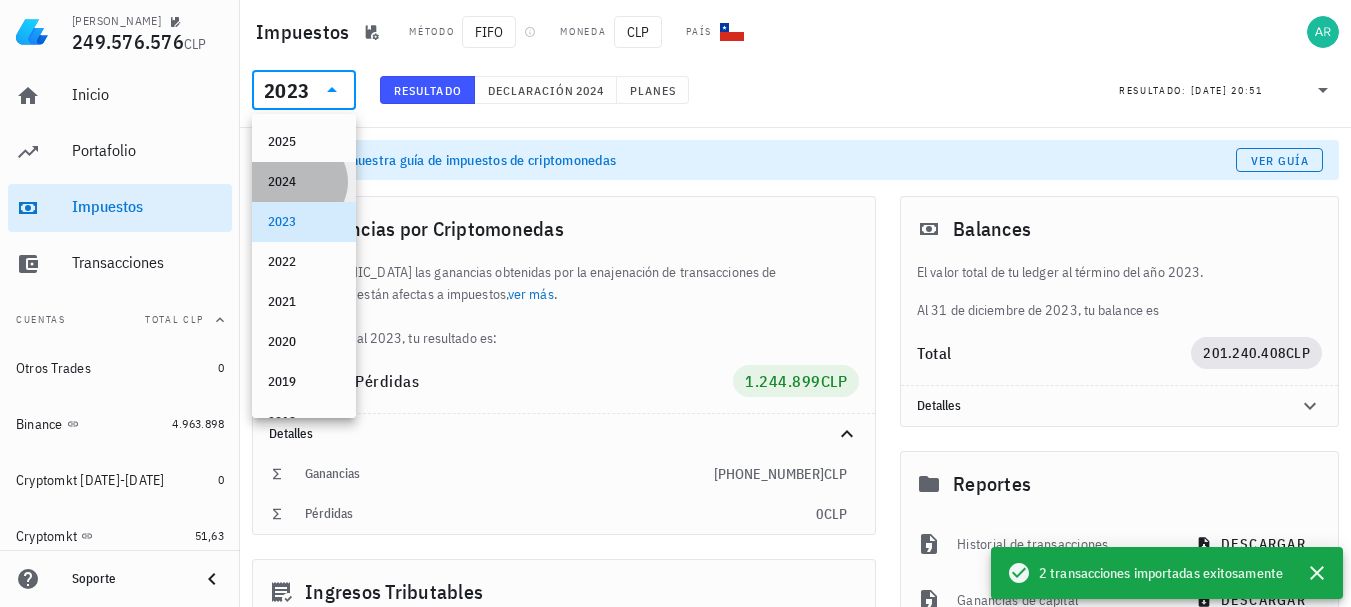 click on "2024" at bounding box center [304, 182] 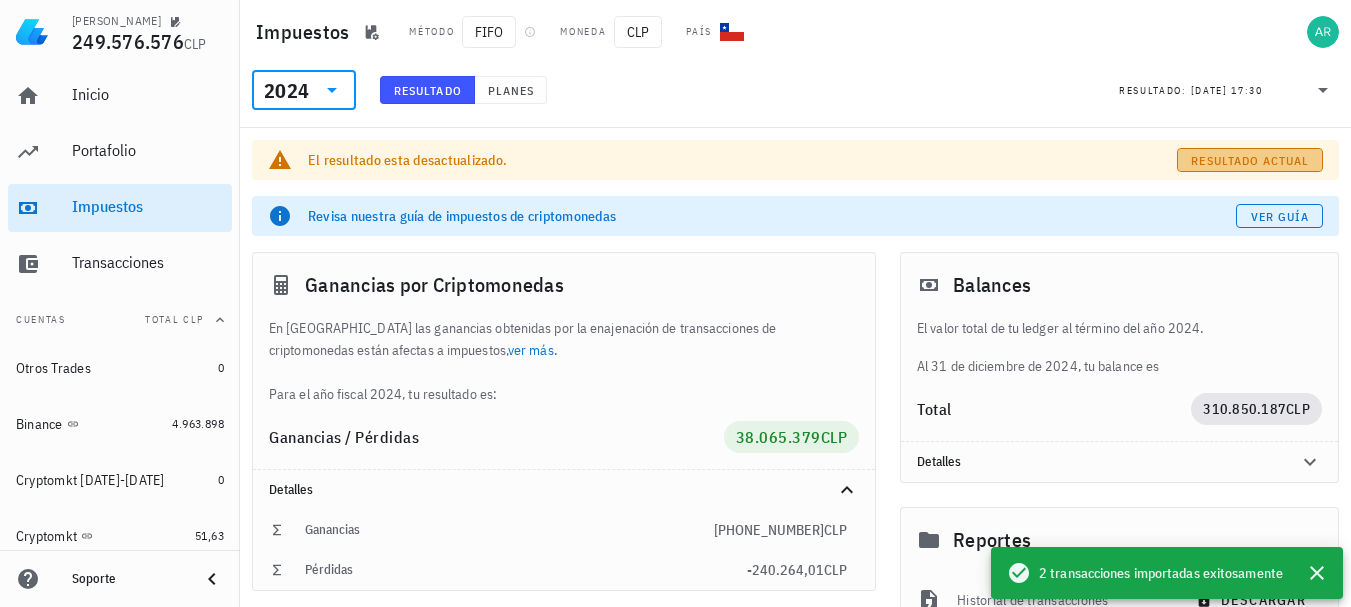 click on "Resultado actual" at bounding box center (1249, 160) 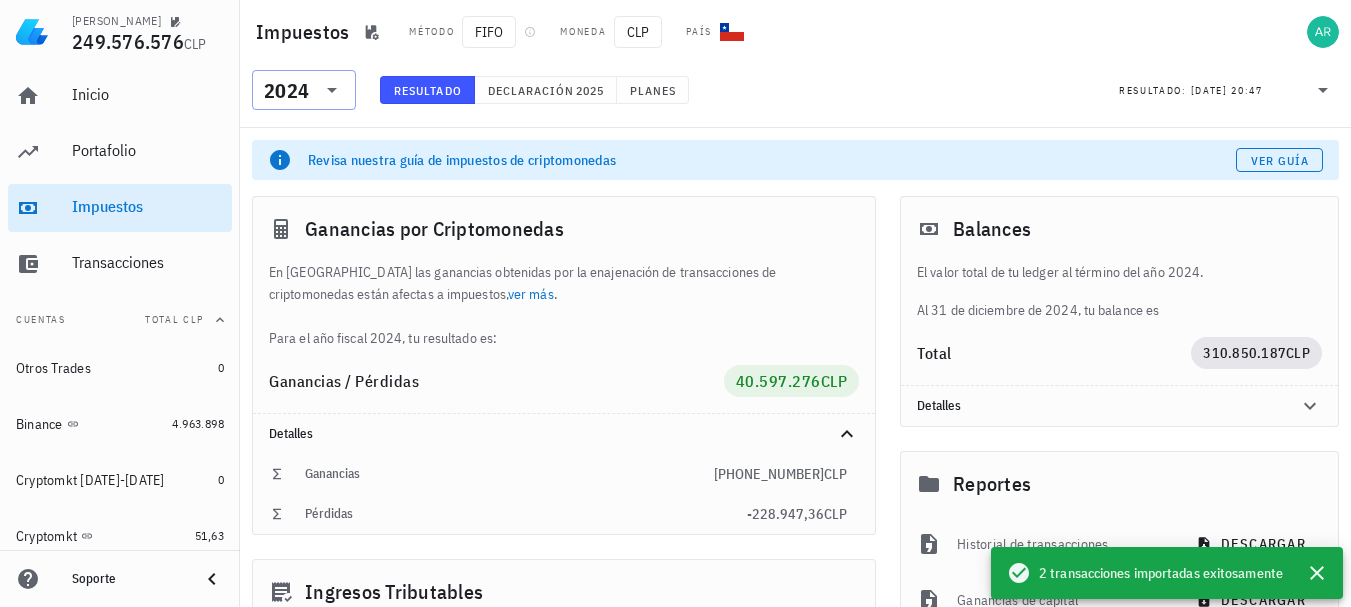 click on "2024" at bounding box center [286, 91] 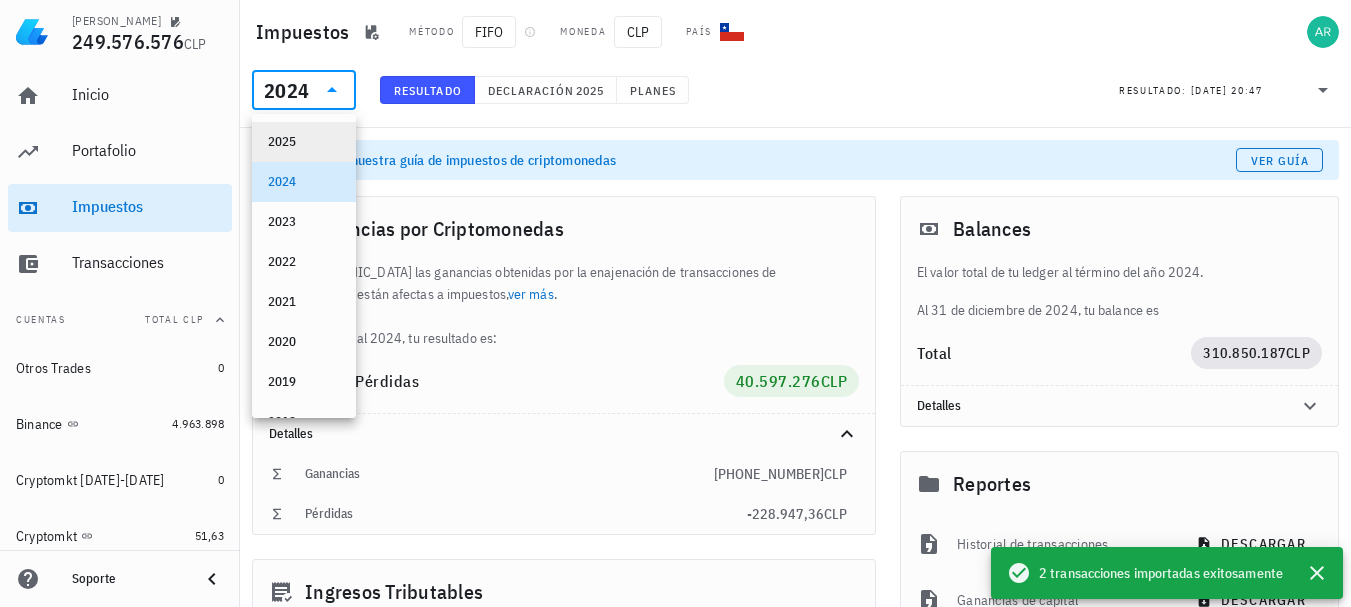 click on "2025" at bounding box center (304, 142) 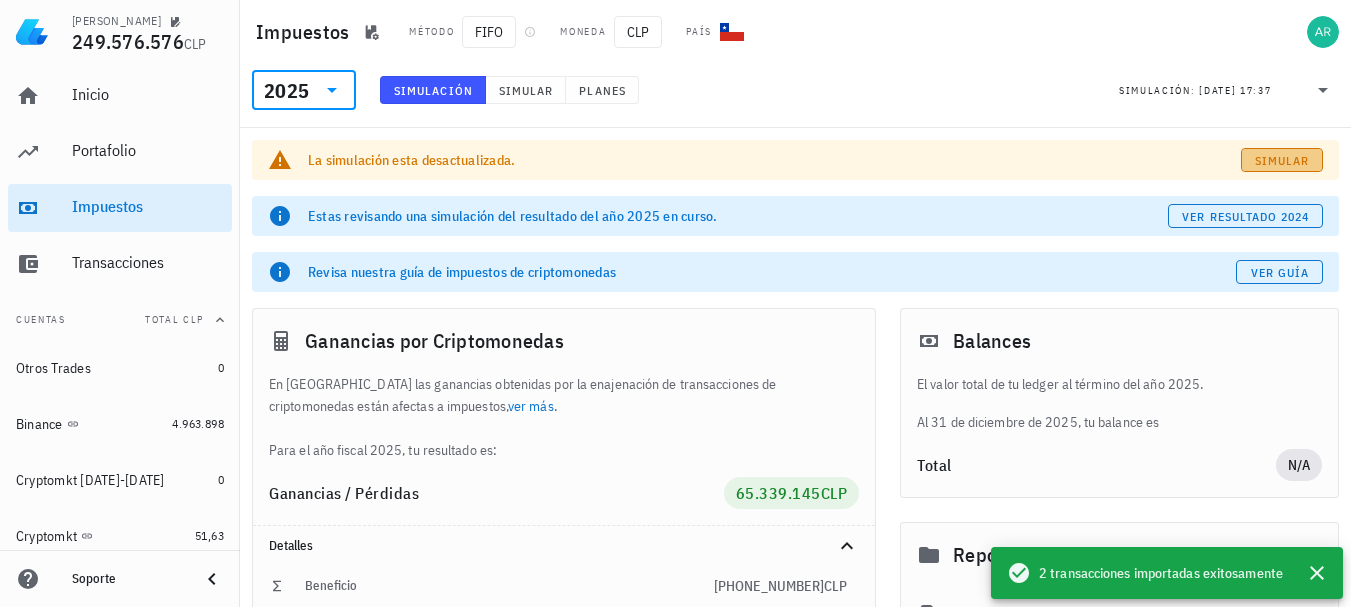 click on "Simular" at bounding box center [1282, 160] 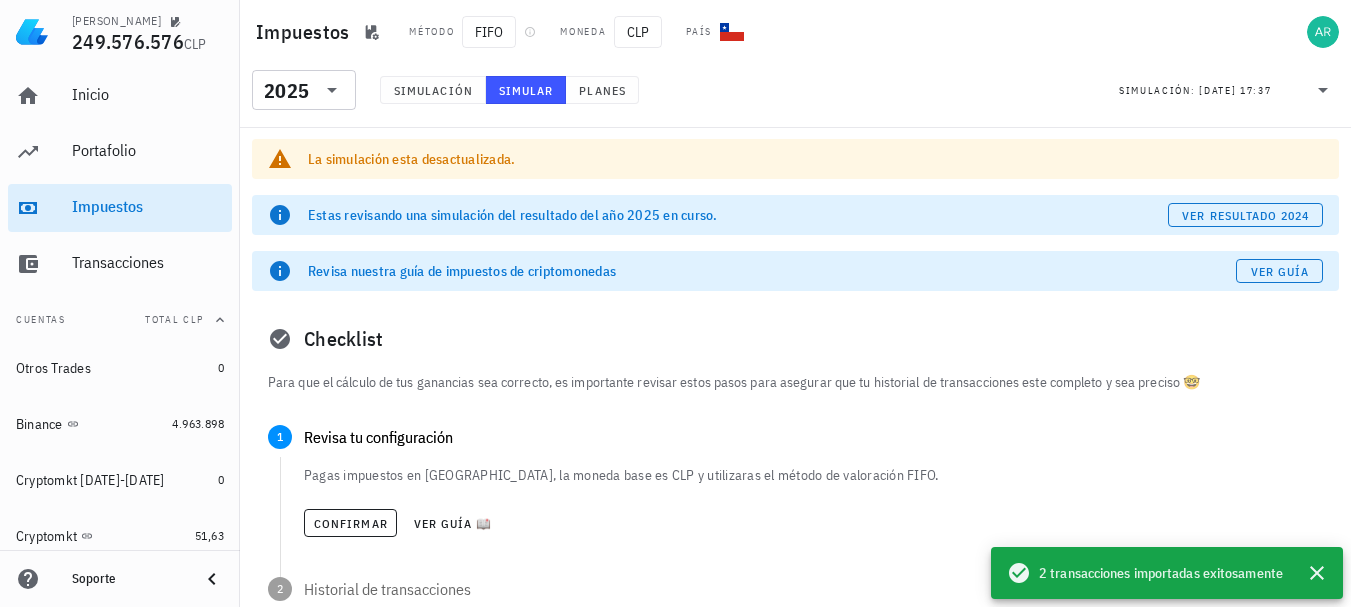 scroll, scrollTop: 0, scrollLeft: 0, axis: both 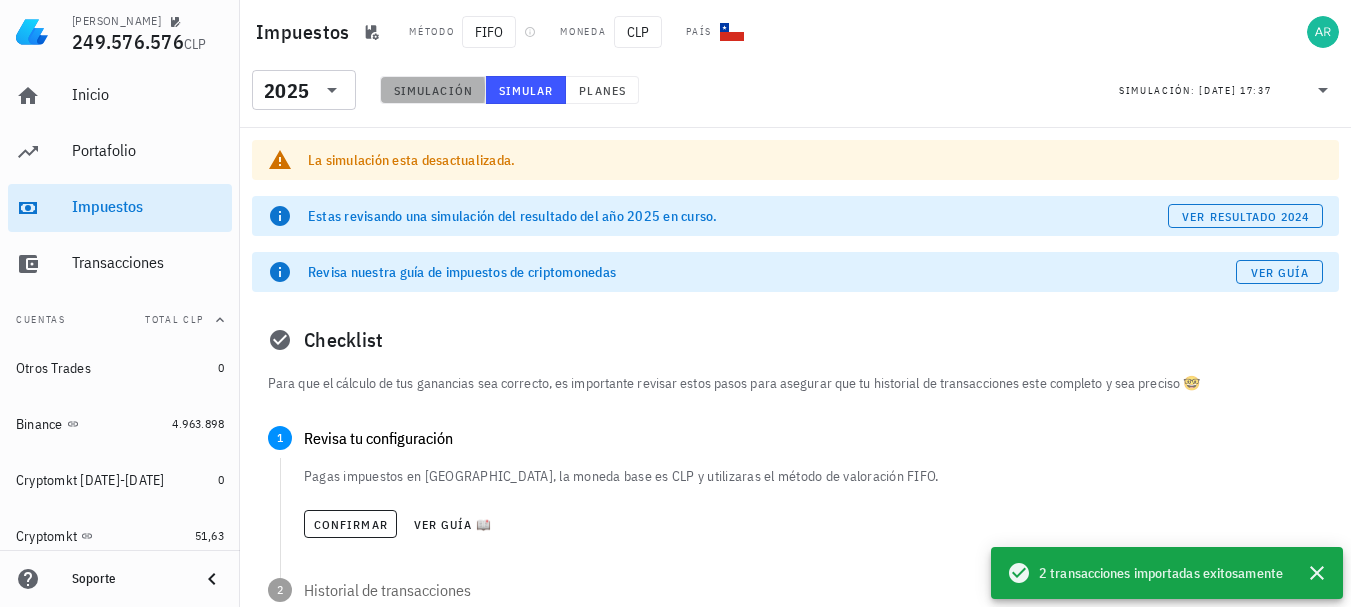 click on "Simulación" at bounding box center [433, 90] 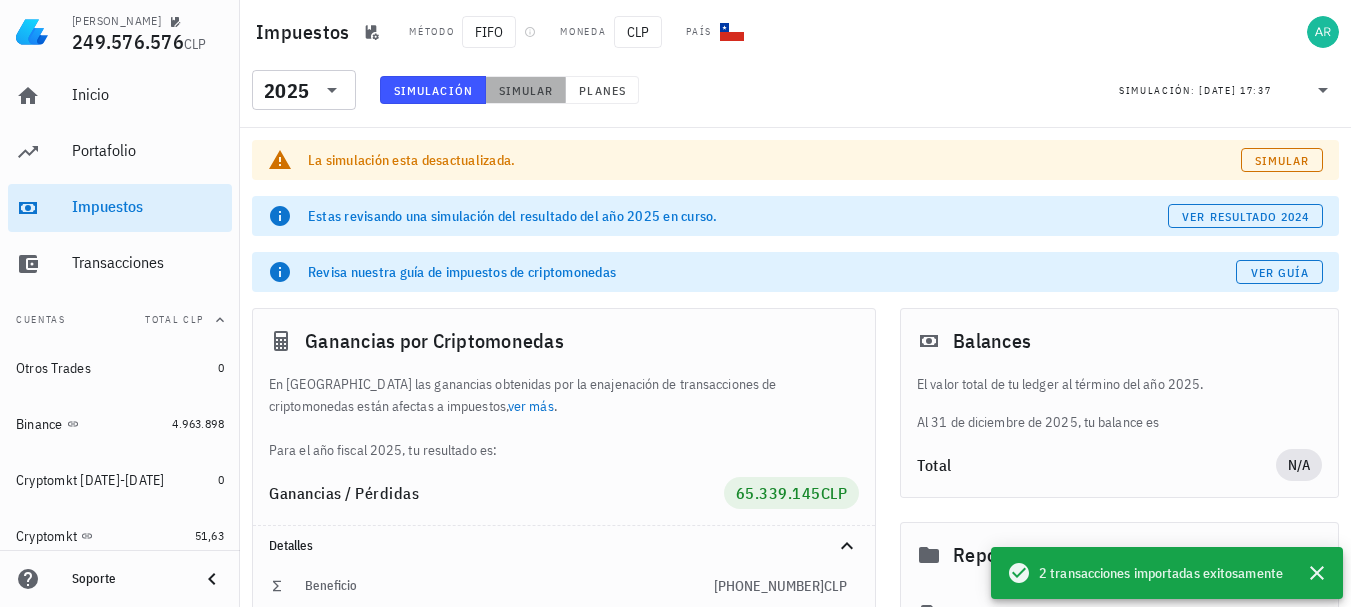click on "Simular" at bounding box center [526, 90] 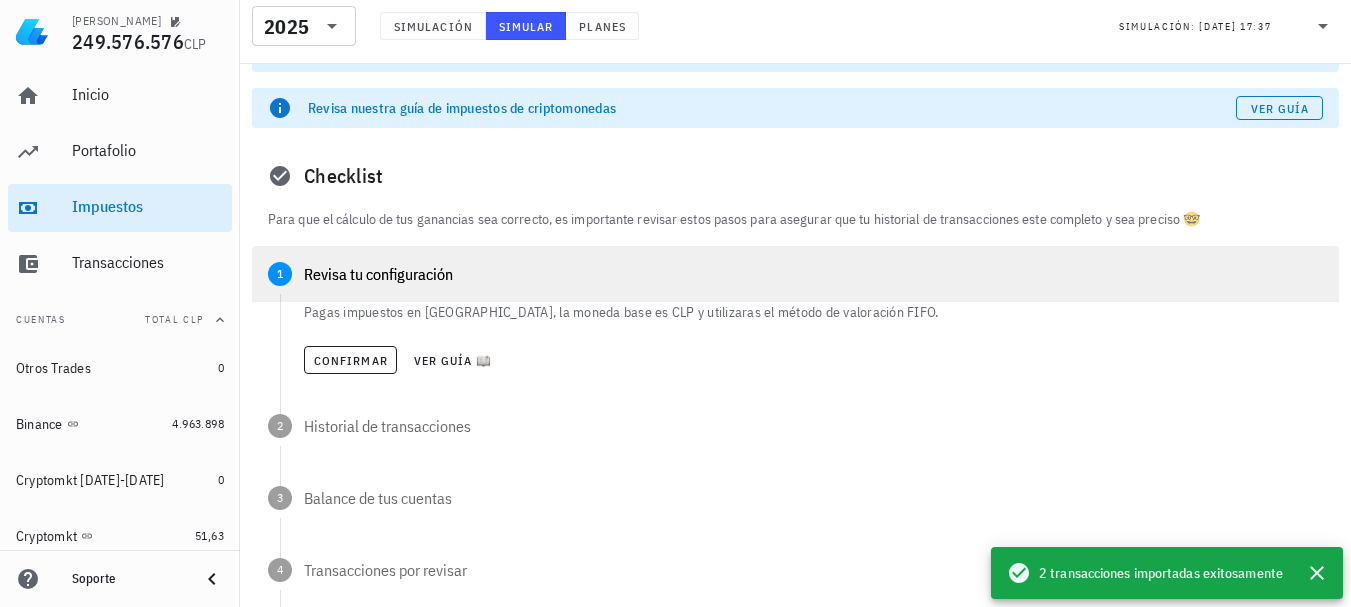 scroll, scrollTop: 200, scrollLeft: 0, axis: vertical 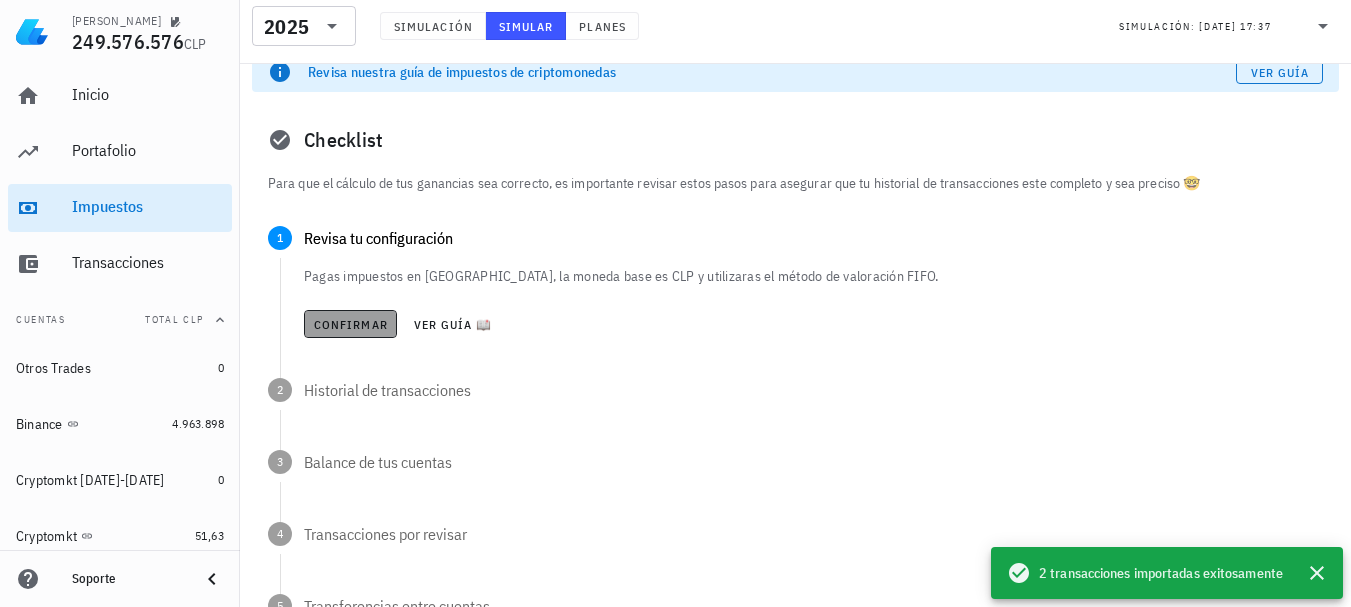click on "Confirmar" at bounding box center (350, 324) 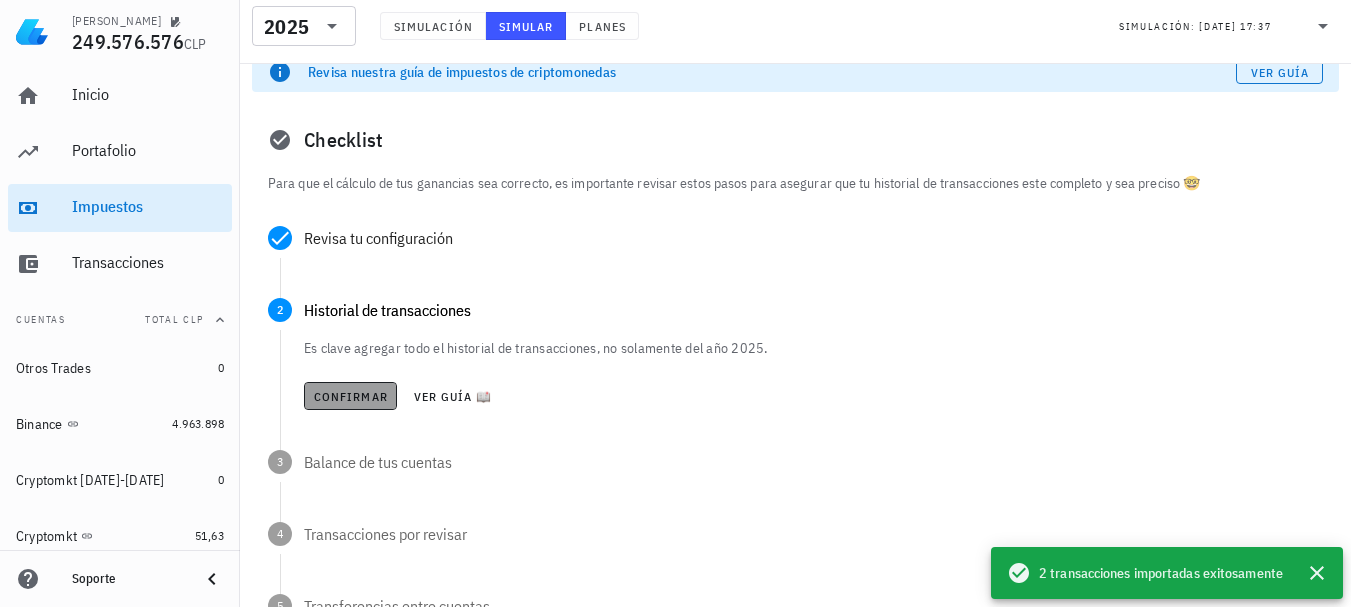 click on "Confirmar" at bounding box center (350, 396) 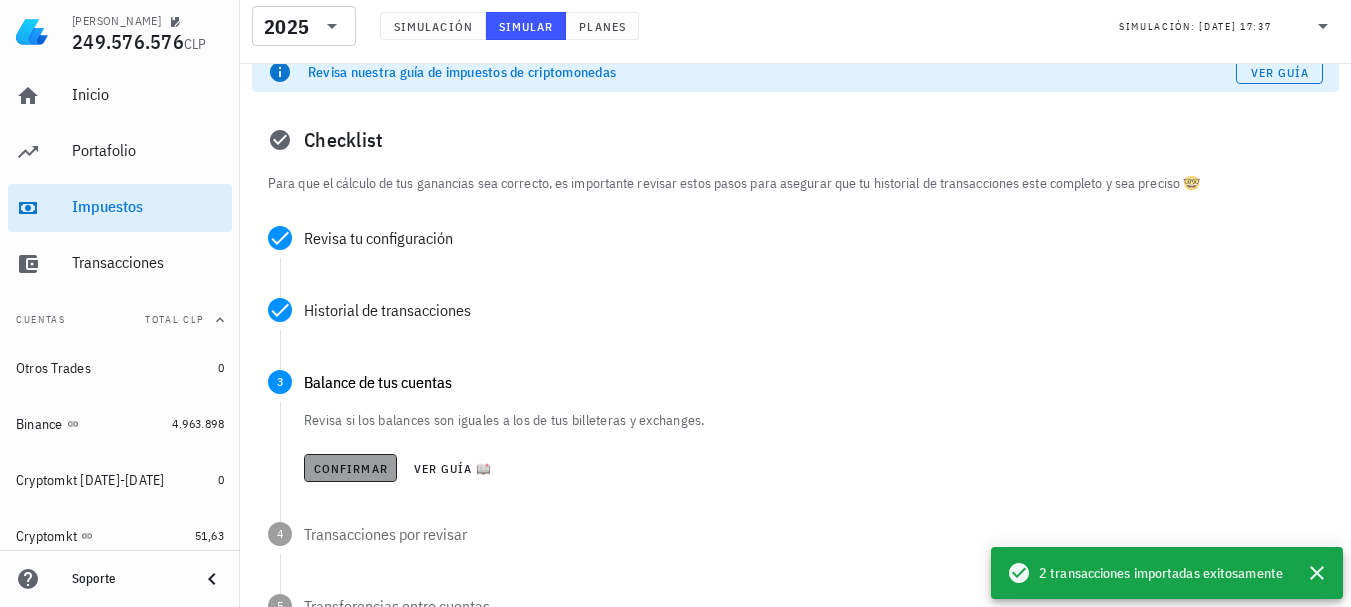 click on "Confirmar" at bounding box center [350, 468] 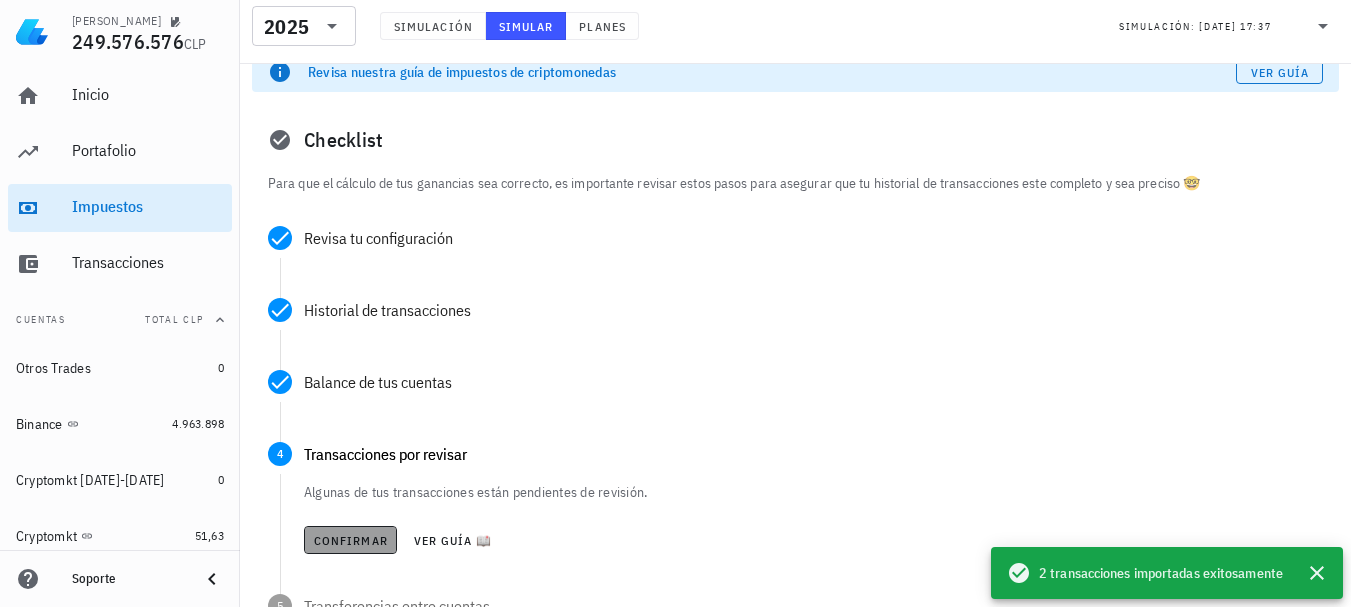 click on "Confirmar" at bounding box center (350, 540) 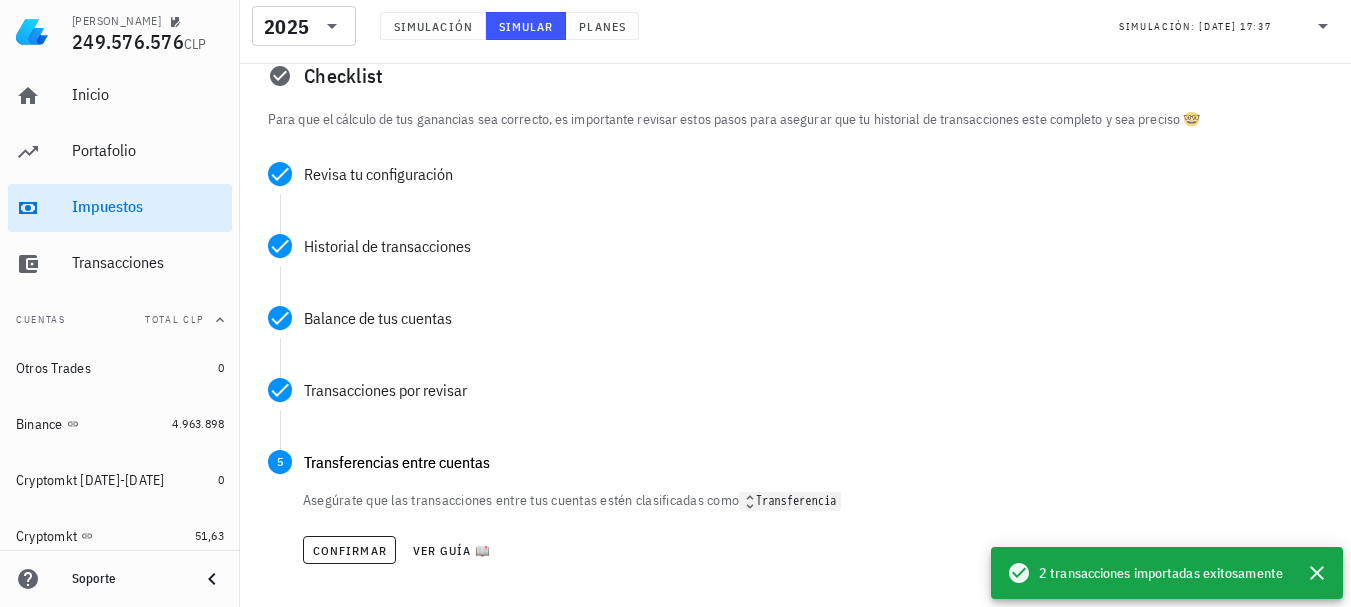 scroll, scrollTop: 300, scrollLeft: 0, axis: vertical 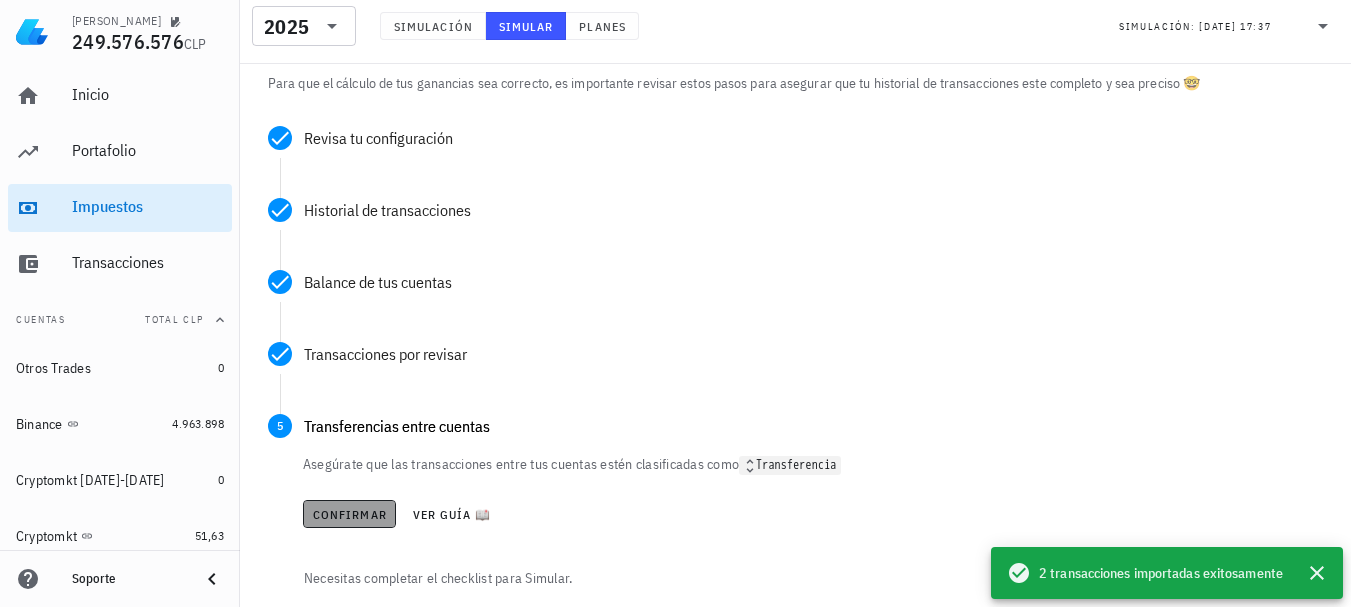 click on "Confirmar" at bounding box center (349, 514) 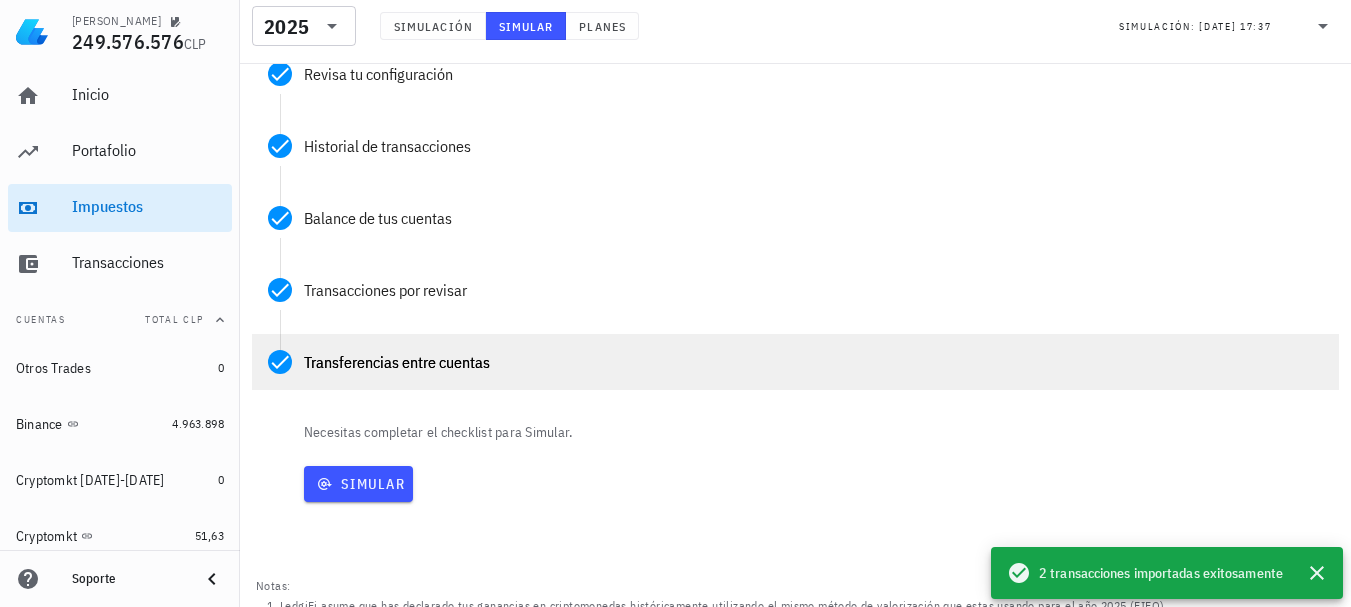 scroll, scrollTop: 400, scrollLeft: 0, axis: vertical 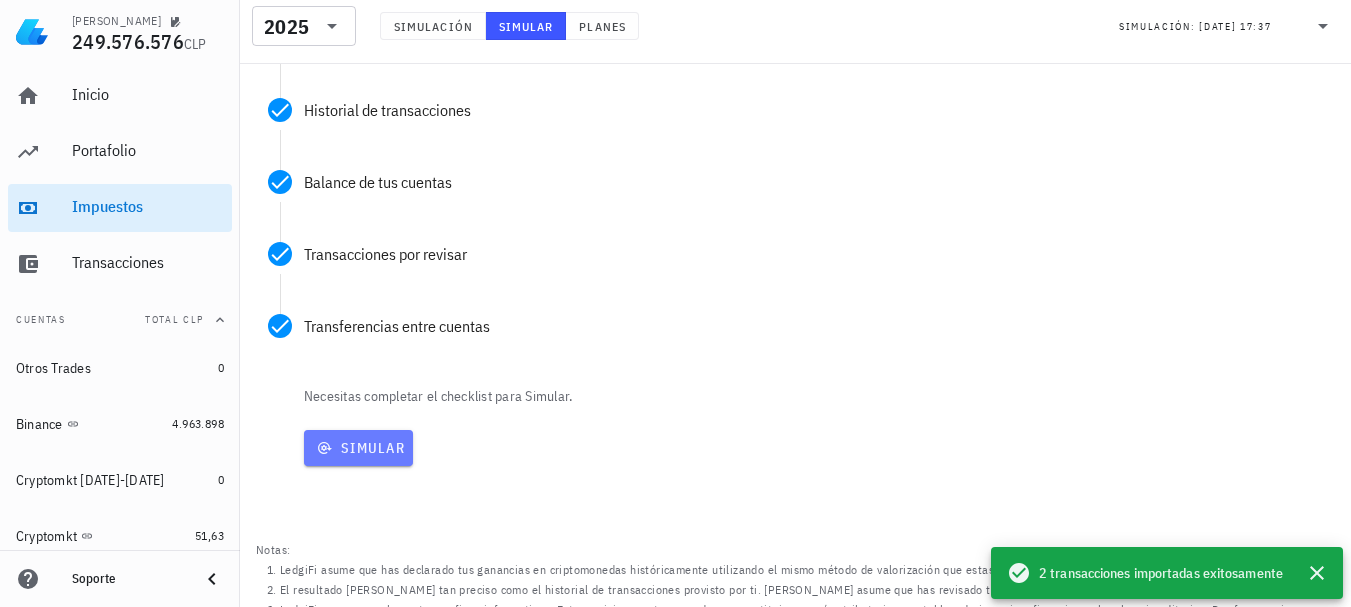 click 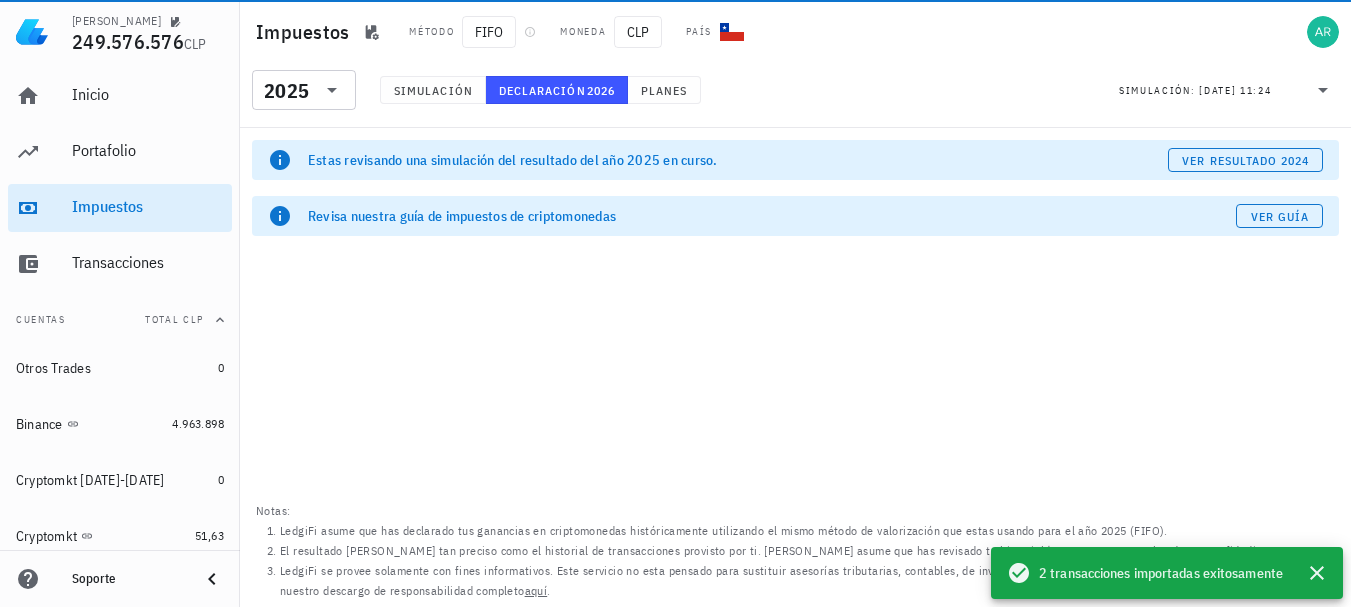 scroll, scrollTop: 0, scrollLeft: 0, axis: both 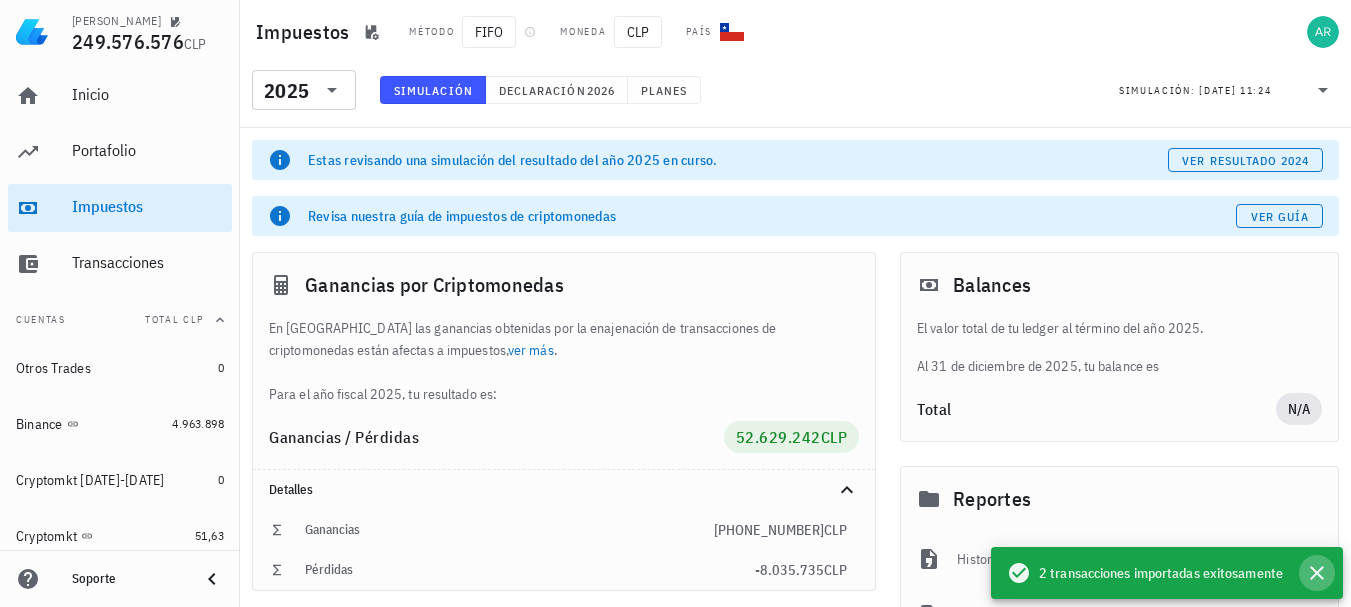 click 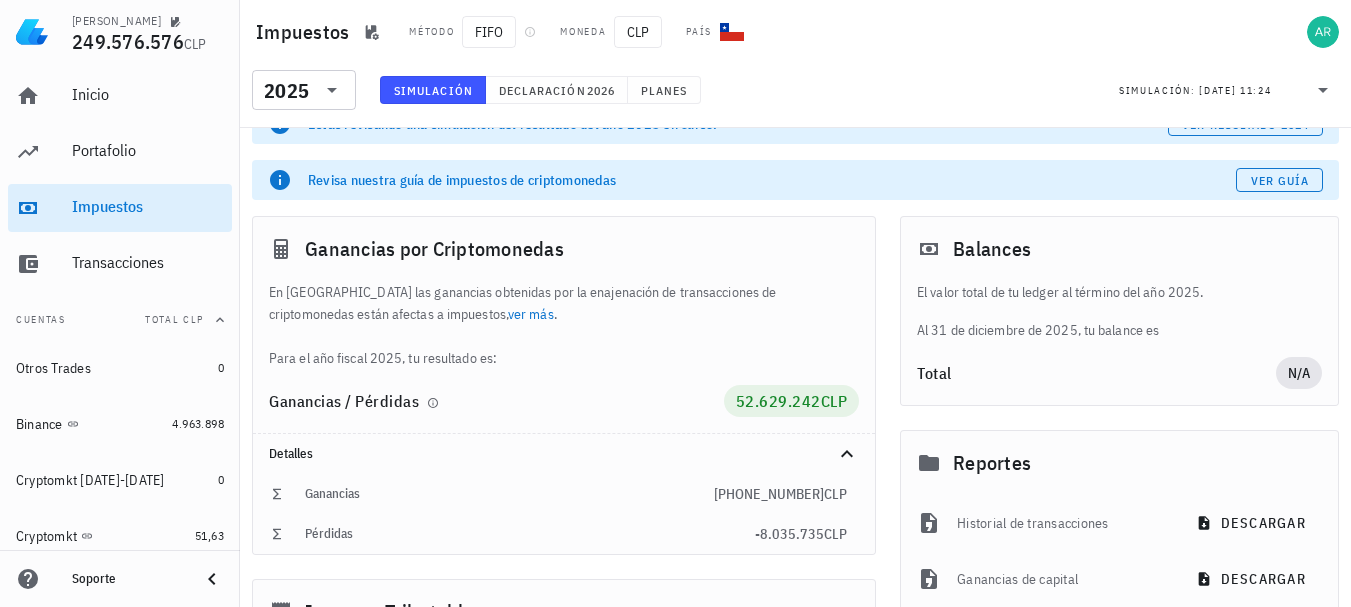 scroll, scrollTop: 0, scrollLeft: 0, axis: both 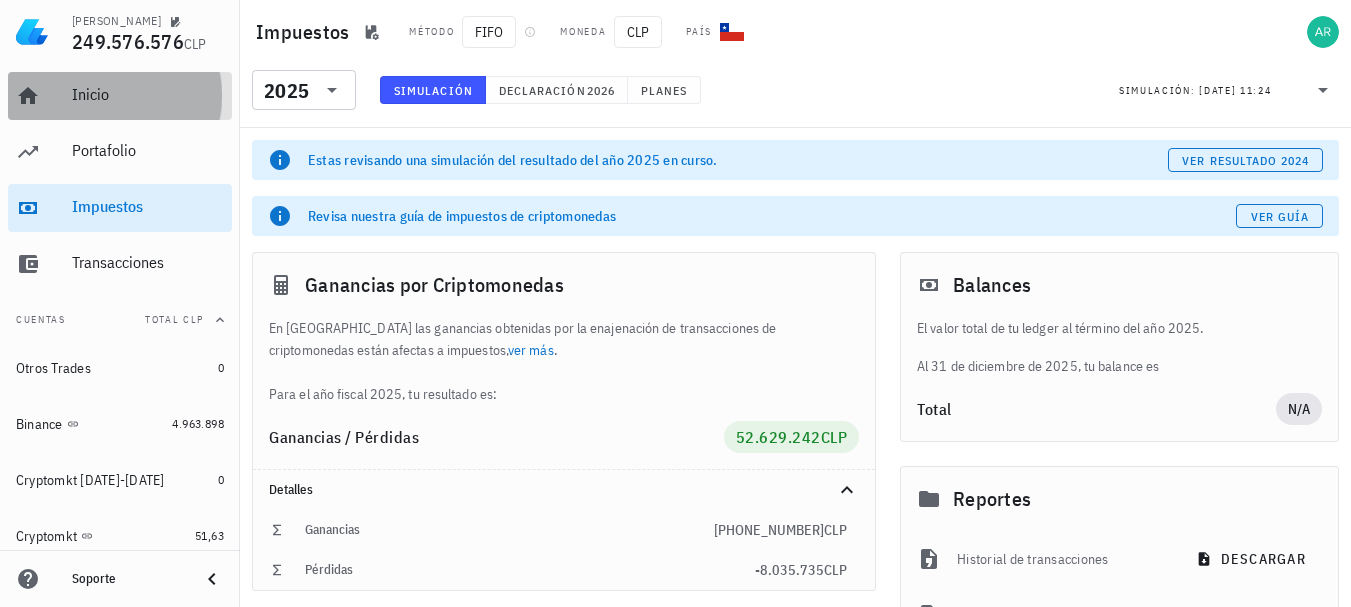 click on "Inicio" at bounding box center (148, 94) 